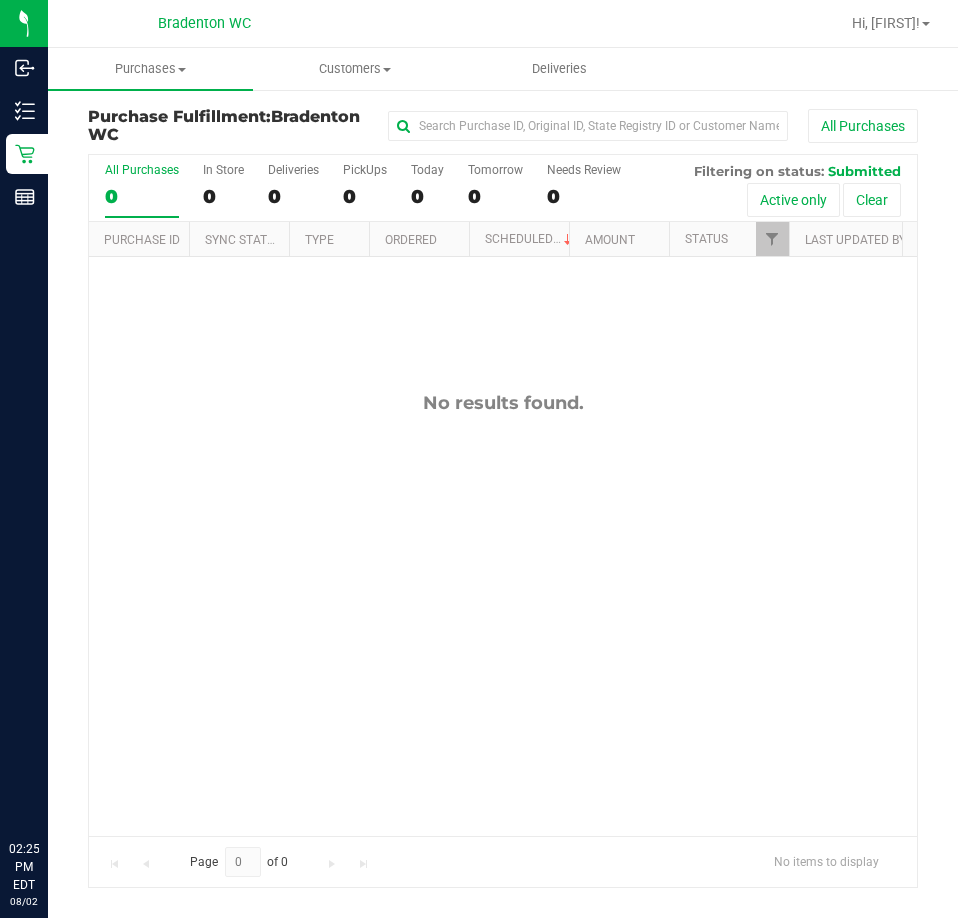 scroll, scrollTop: 0, scrollLeft: 0, axis: both 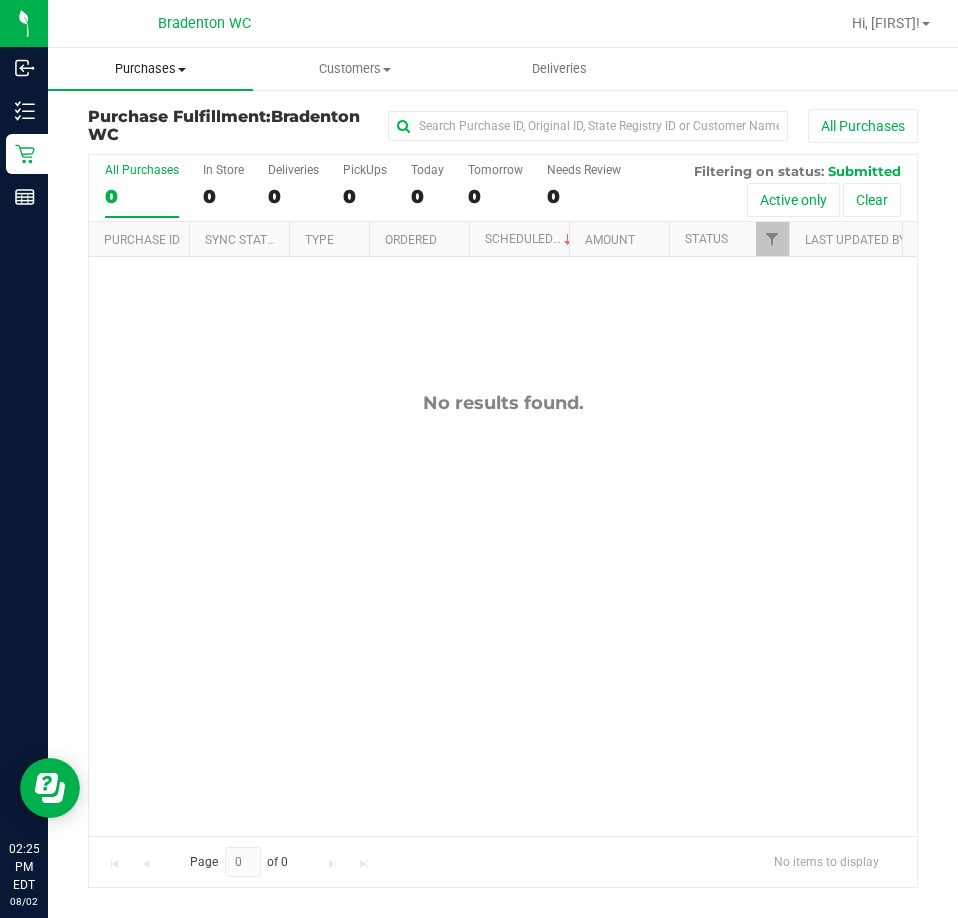 drag, startPoint x: 0, startPoint y: 0, endPoint x: 143, endPoint y: 70, distance: 159.2137 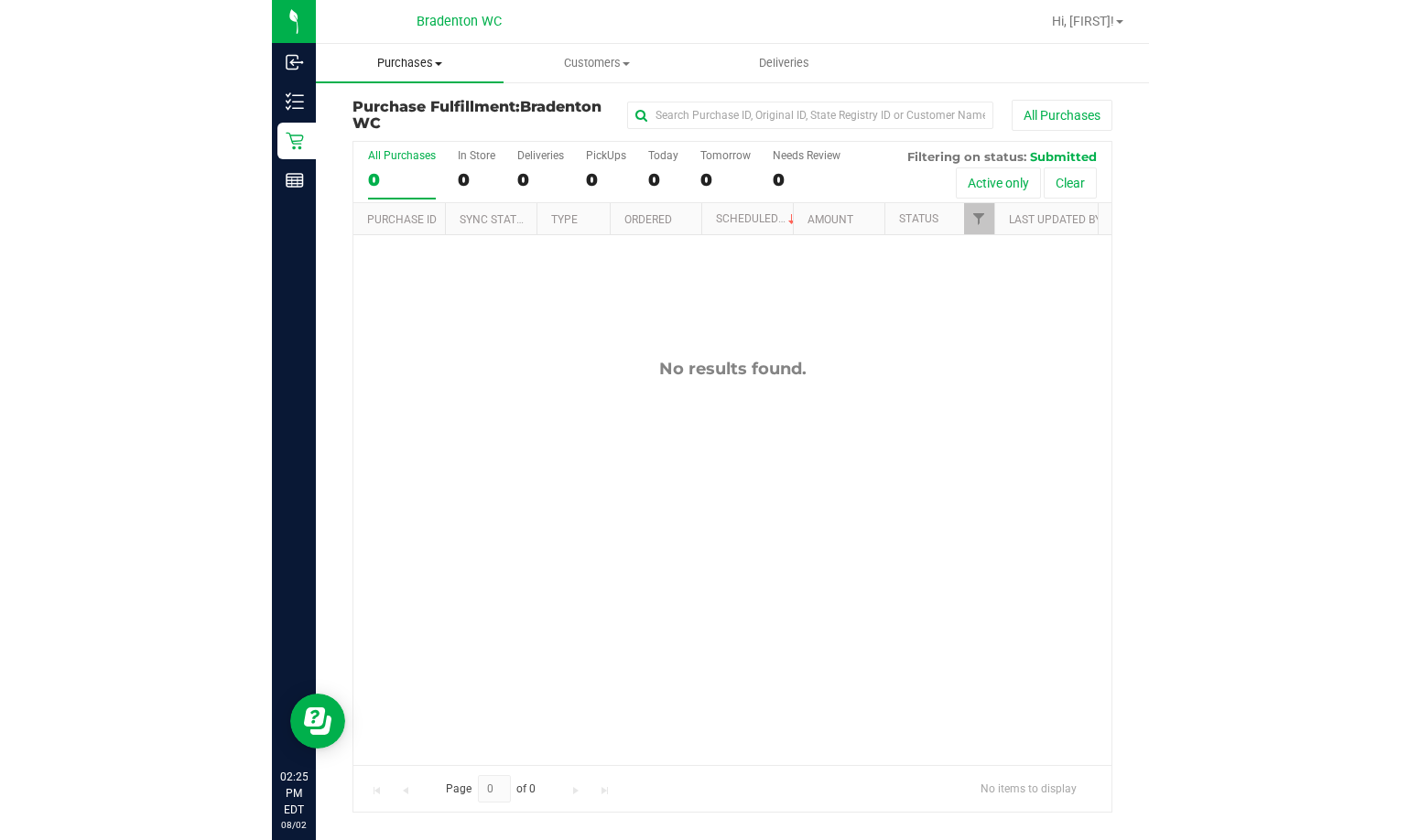 scroll, scrollTop: 0, scrollLeft: 0, axis: both 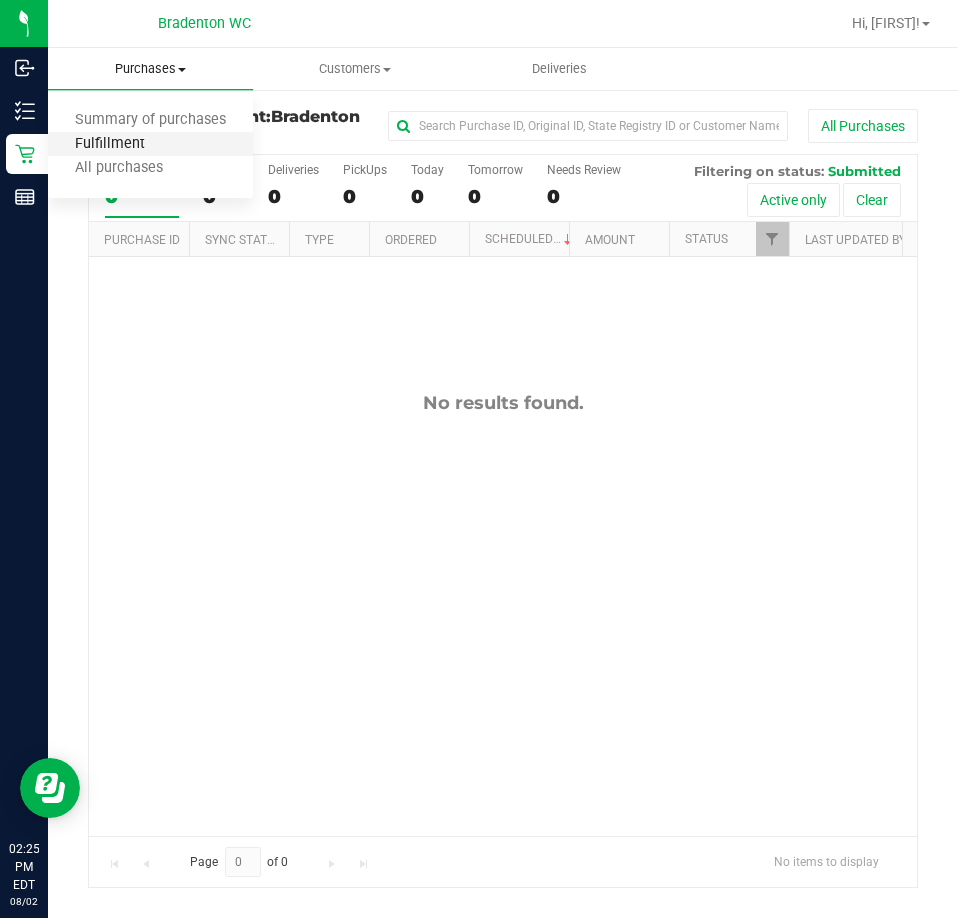click on "Fulfillment" at bounding box center (110, 144) 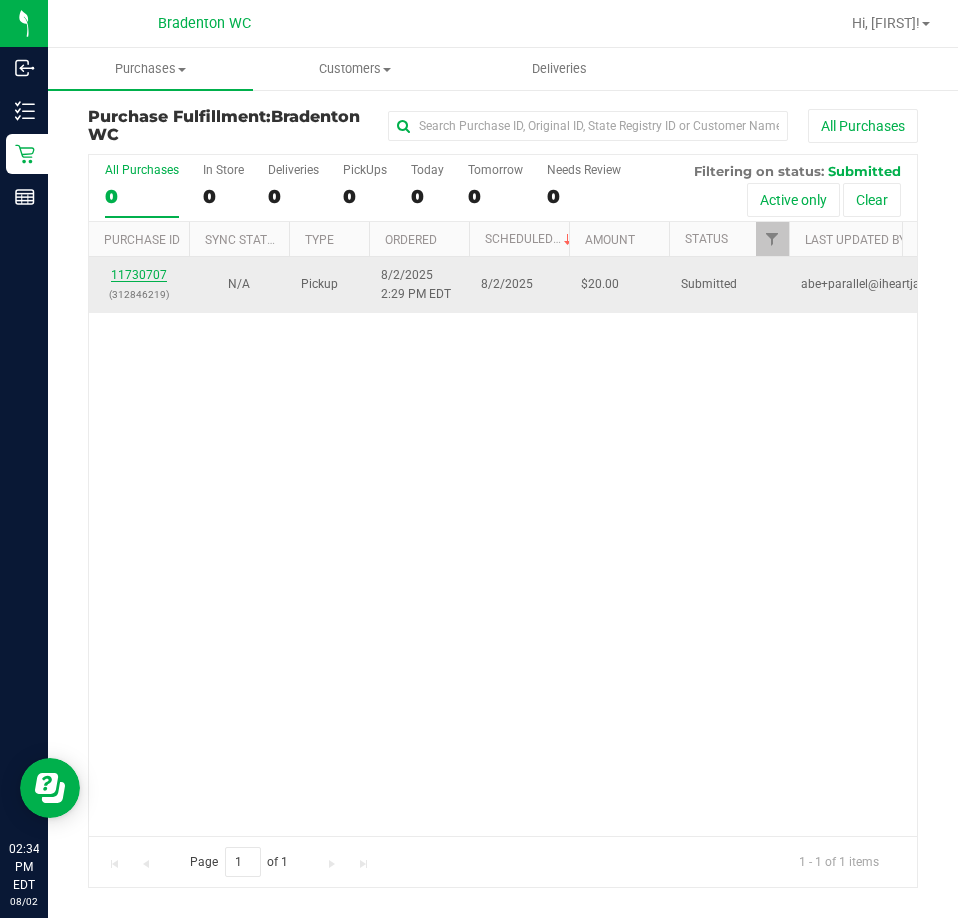 click on "11730707" at bounding box center (139, 275) 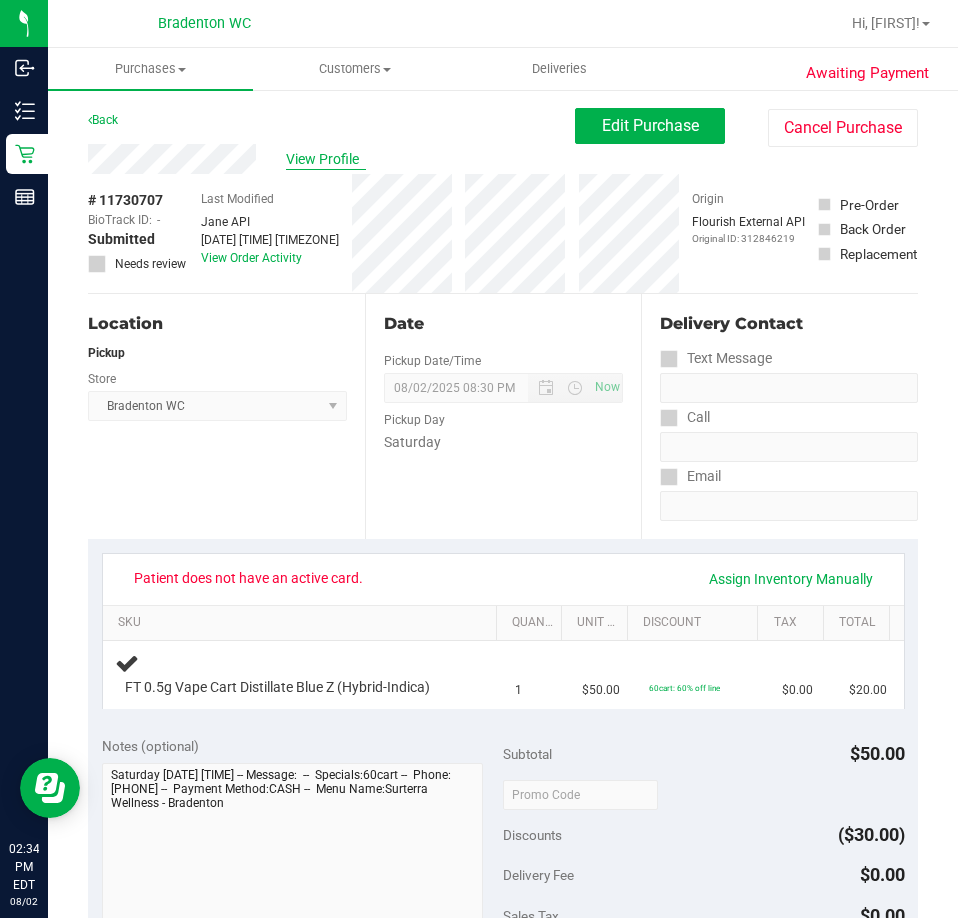 click on "View Profile" at bounding box center (326, 159) 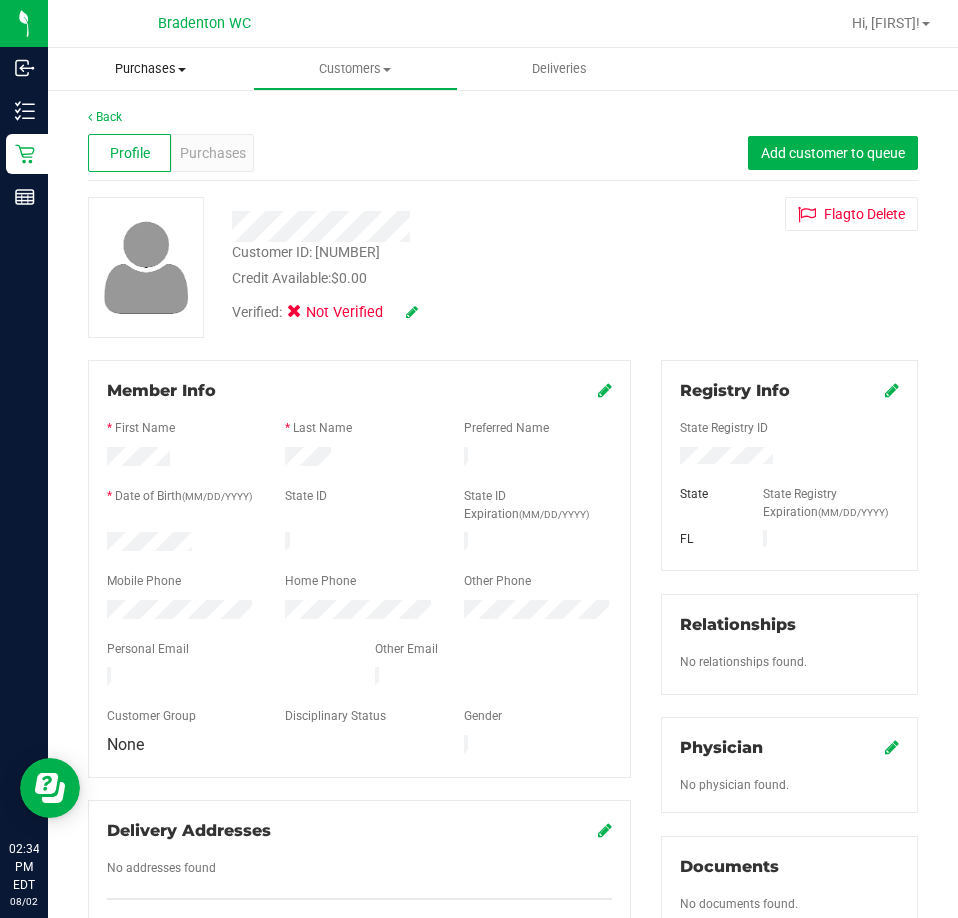 click on "Purchases
Summary of purchases
Fulfillment
All purchases" at bounding box center (150, 69) 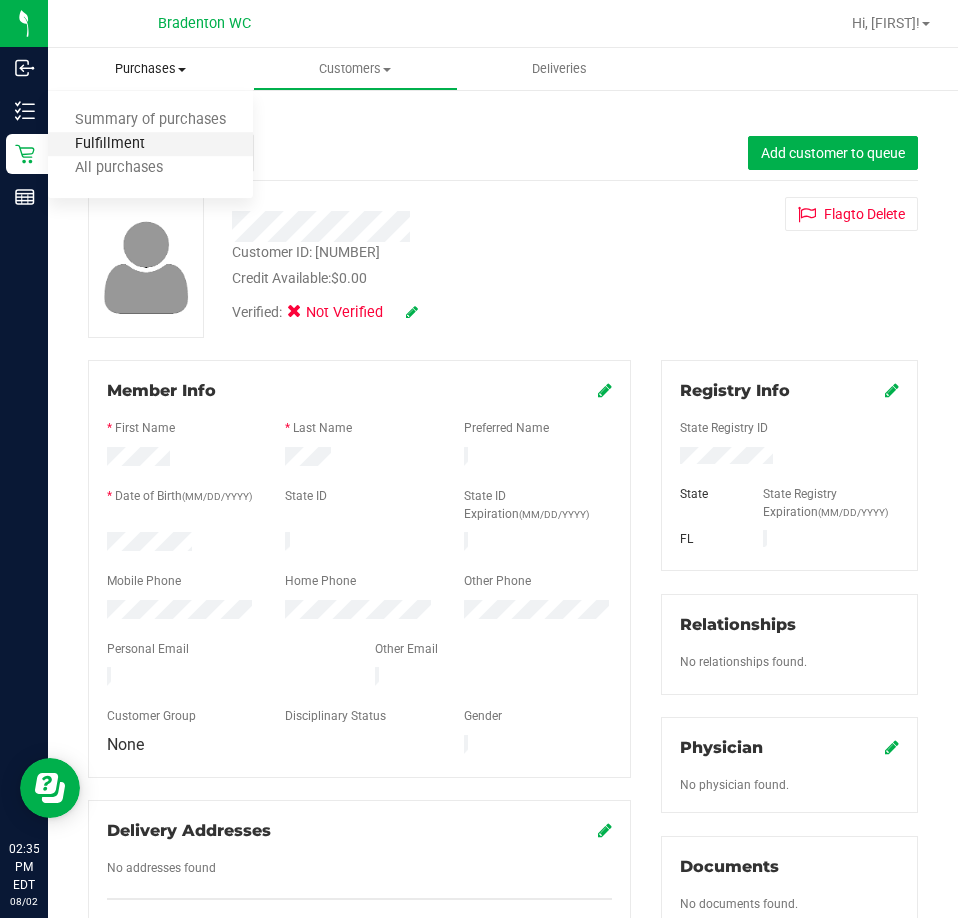 click on "Fulfillment" at bounding box center (110, 144) 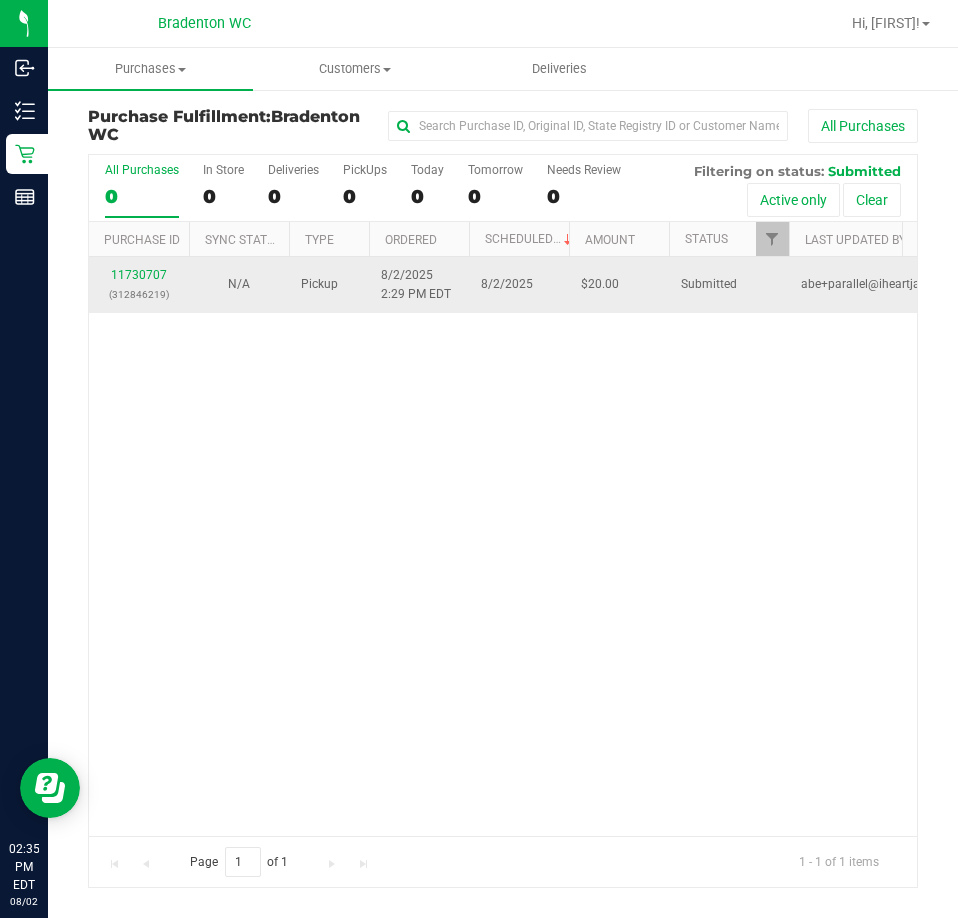 click on "11730707
(312846219)" at bounding box center (139, 285) 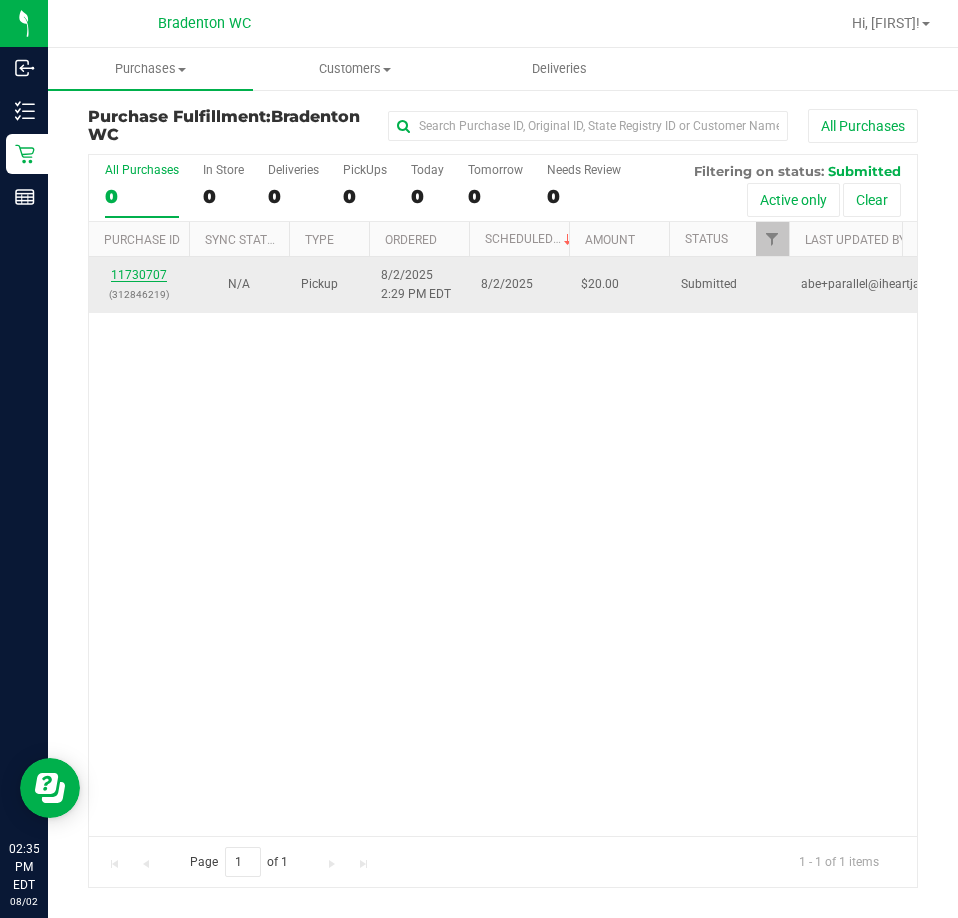click on "11730707" at bounding box center [139, 275] 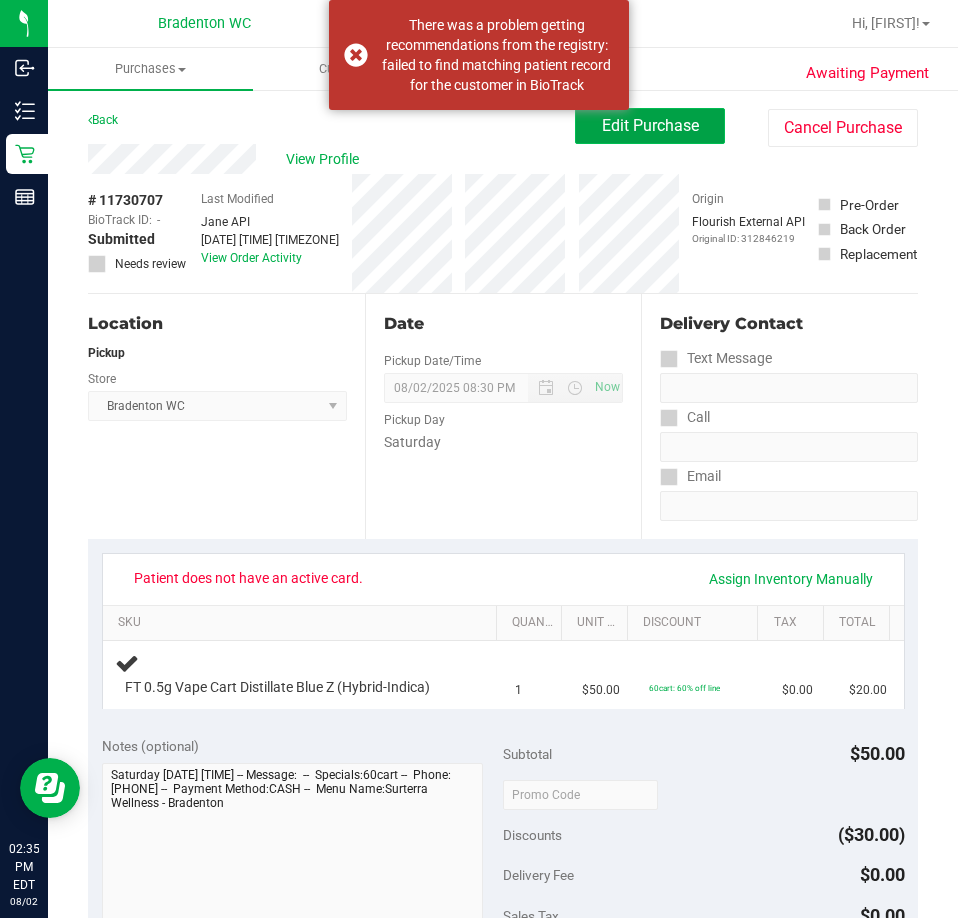 click on "Edit Purchase" at bounding box center (650, 125) 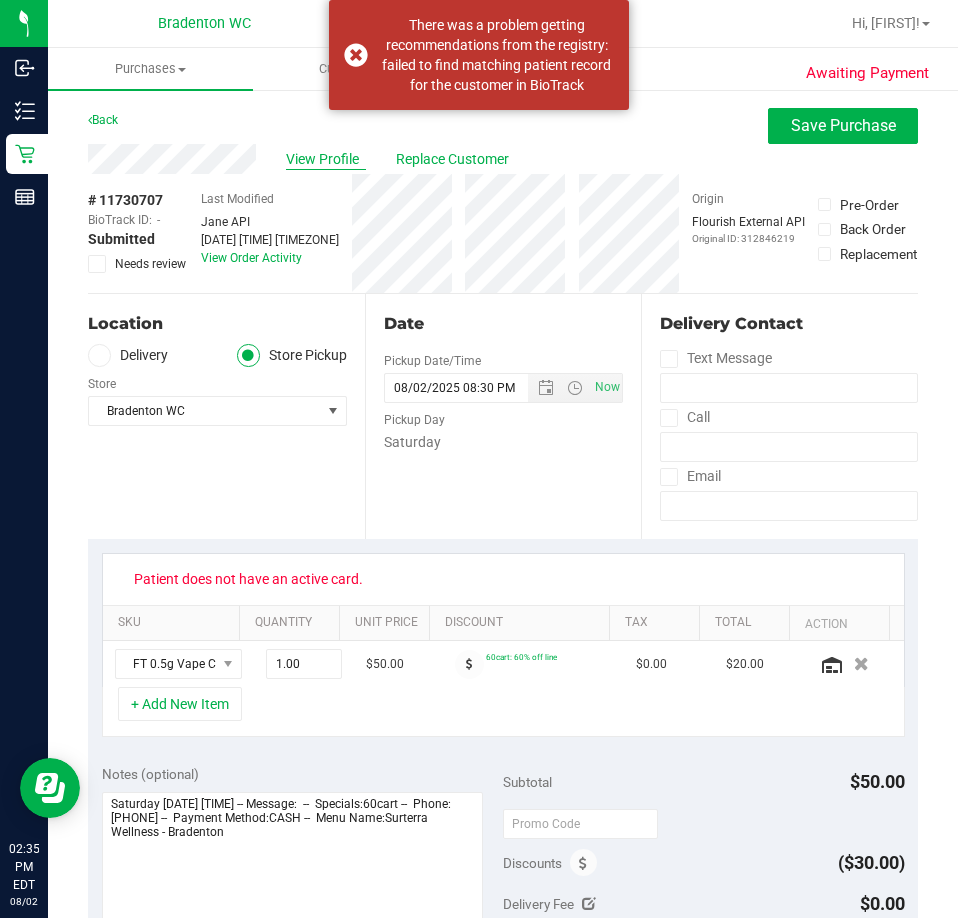 click on "View Profile" at bounding box center (326, 159) 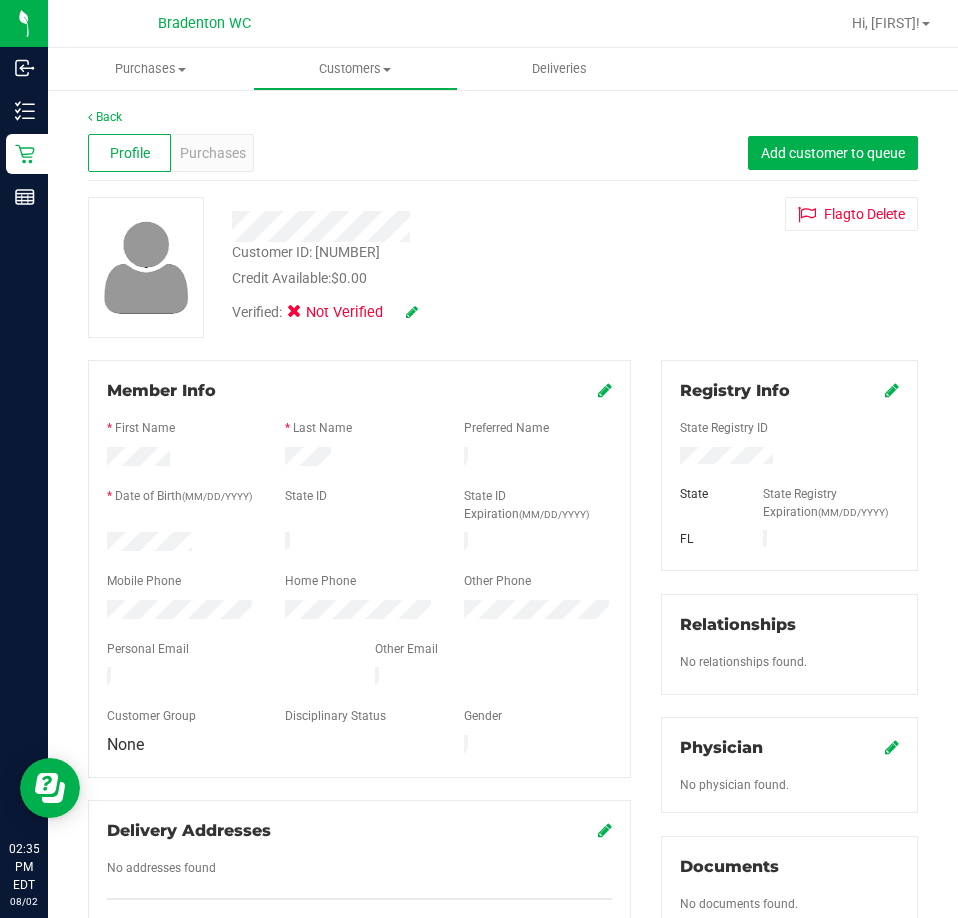 click at bounding box center (892, 390) 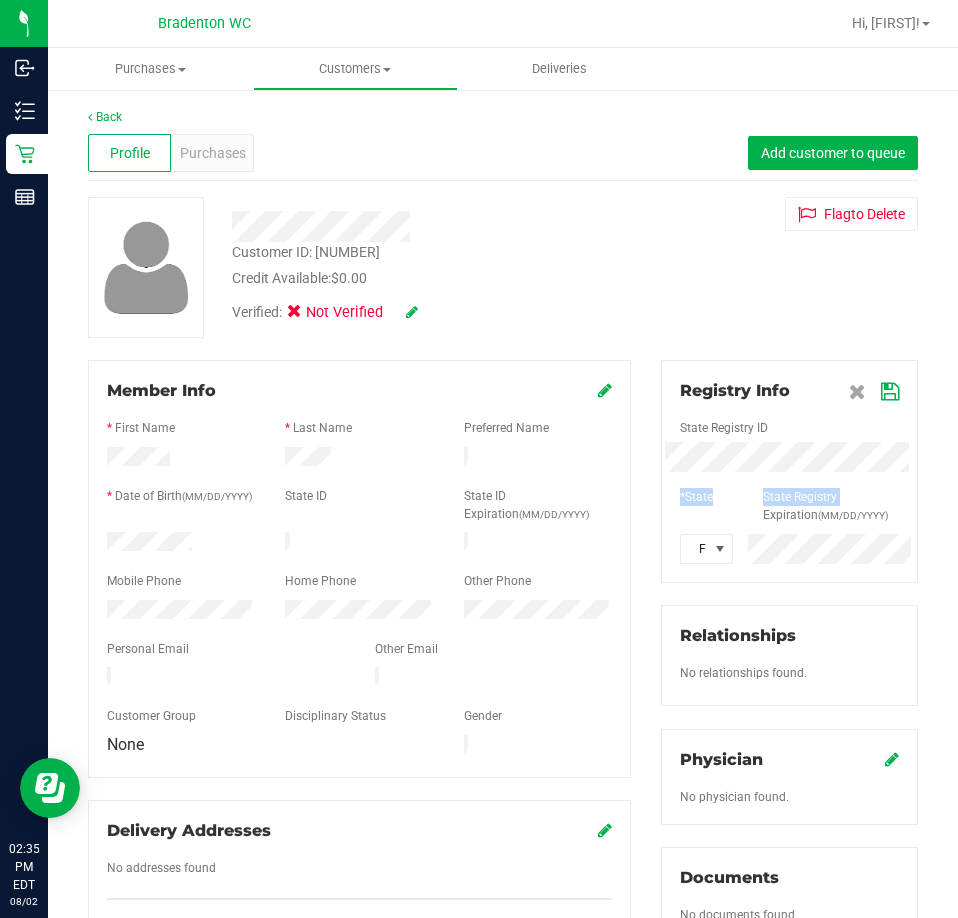 drag, startPoint x: 794, startPoint y: 490, endPoint x: 660, endPoint y: 477, distance: 134.62912 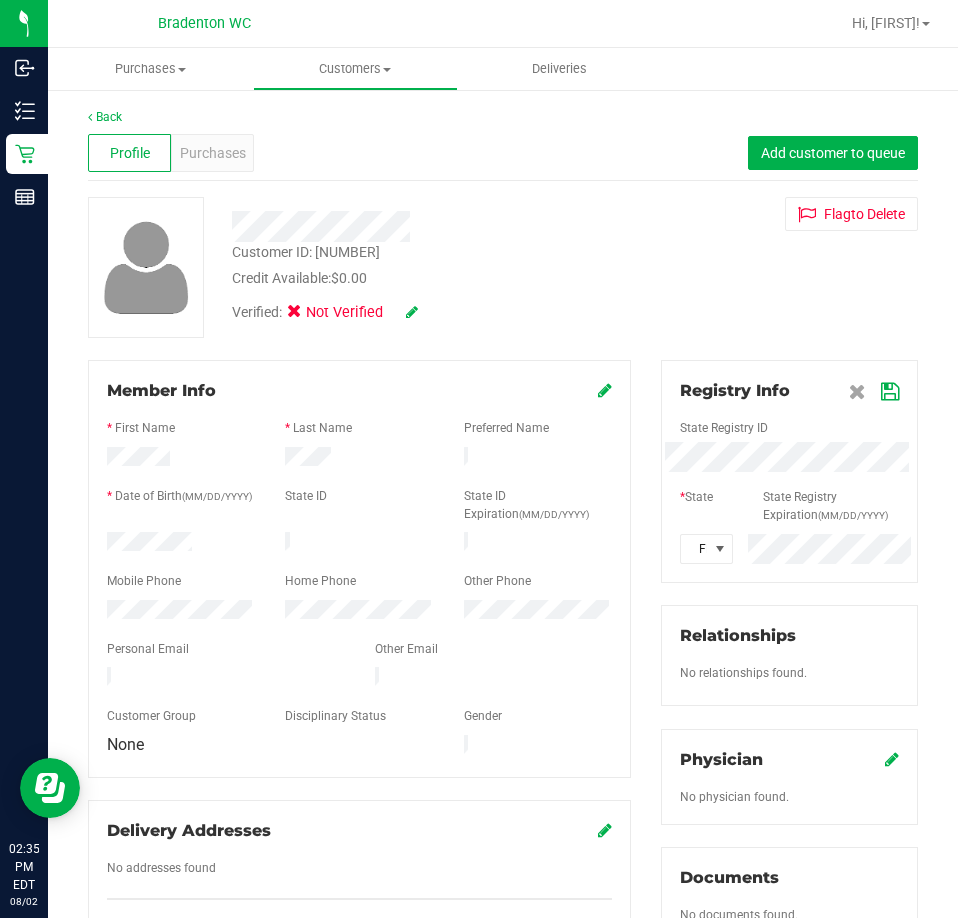 click on "Member Info
*
First Name
*
Last Name
Preferred Name
*
Date of Birth
(MM/DD/YYYY)
State ID
State ID Expiration
(MM/DD/YYYY)" at bounding box center [503, 884] 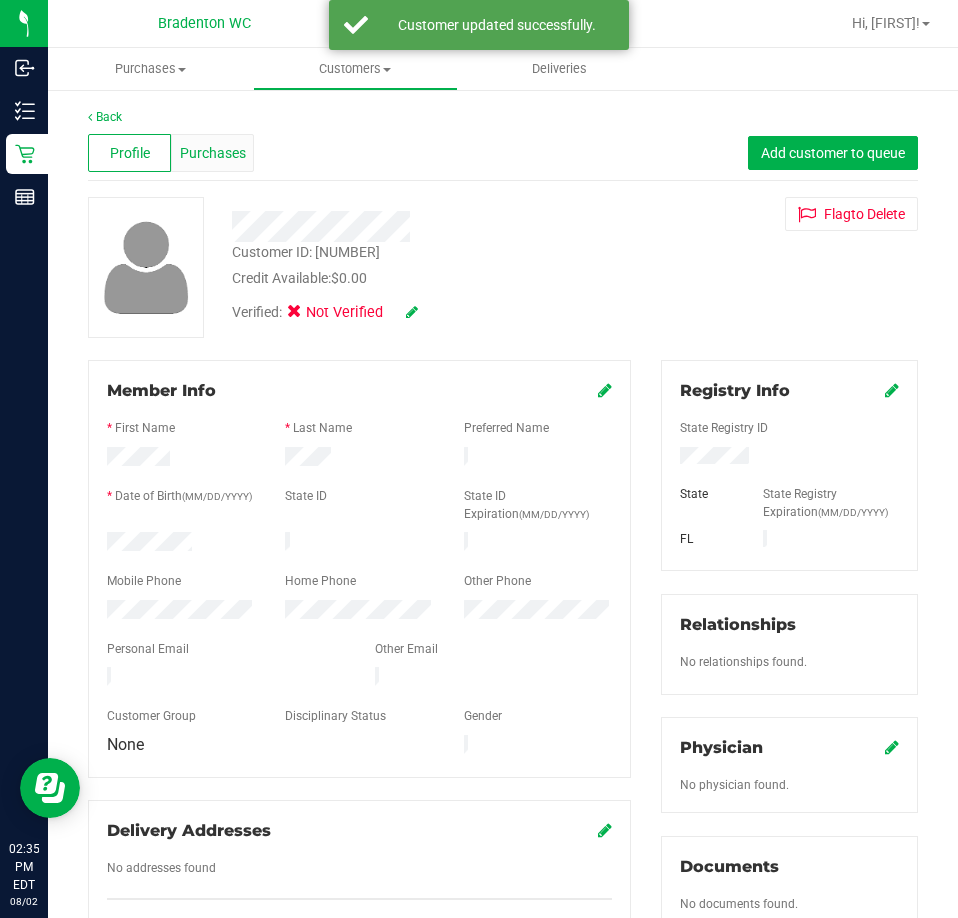 click on "Purchases" at bounding box center [213, 153] 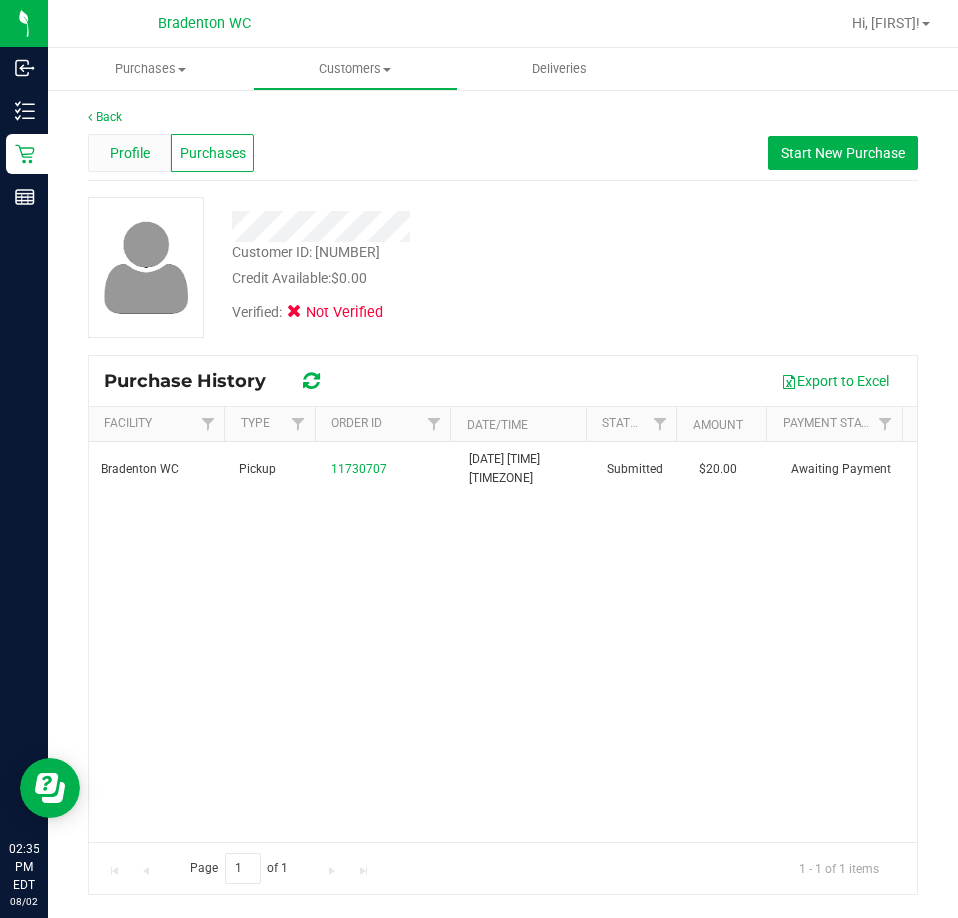 click on "Profile" at bounding box center (130, 153) 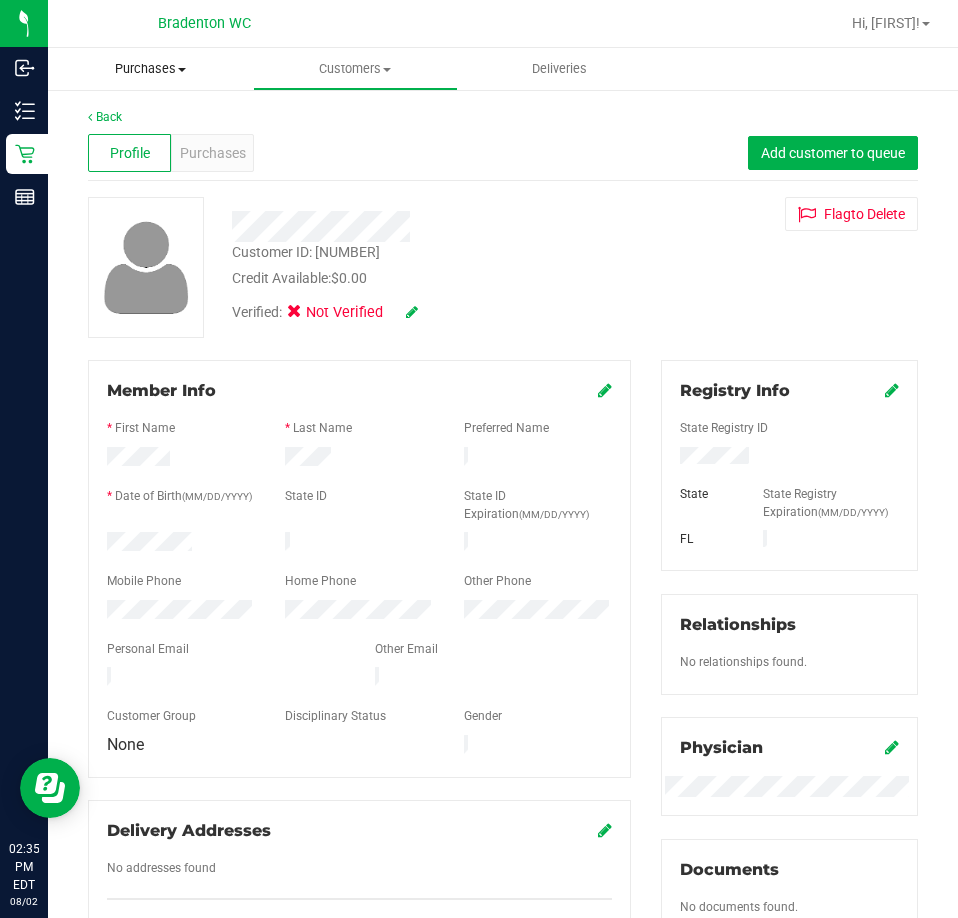 click on "Purchases" at bounding box center [150, 69] 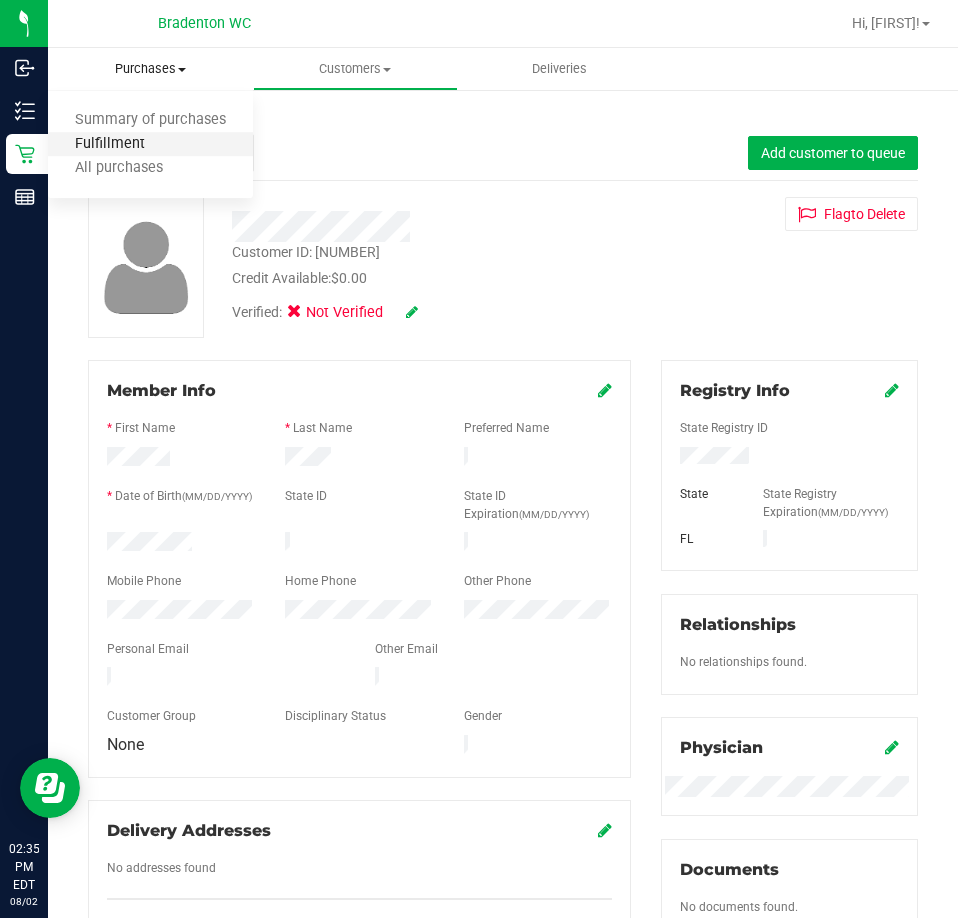 click on "Fulfillment" at bounding box center (110, 144) 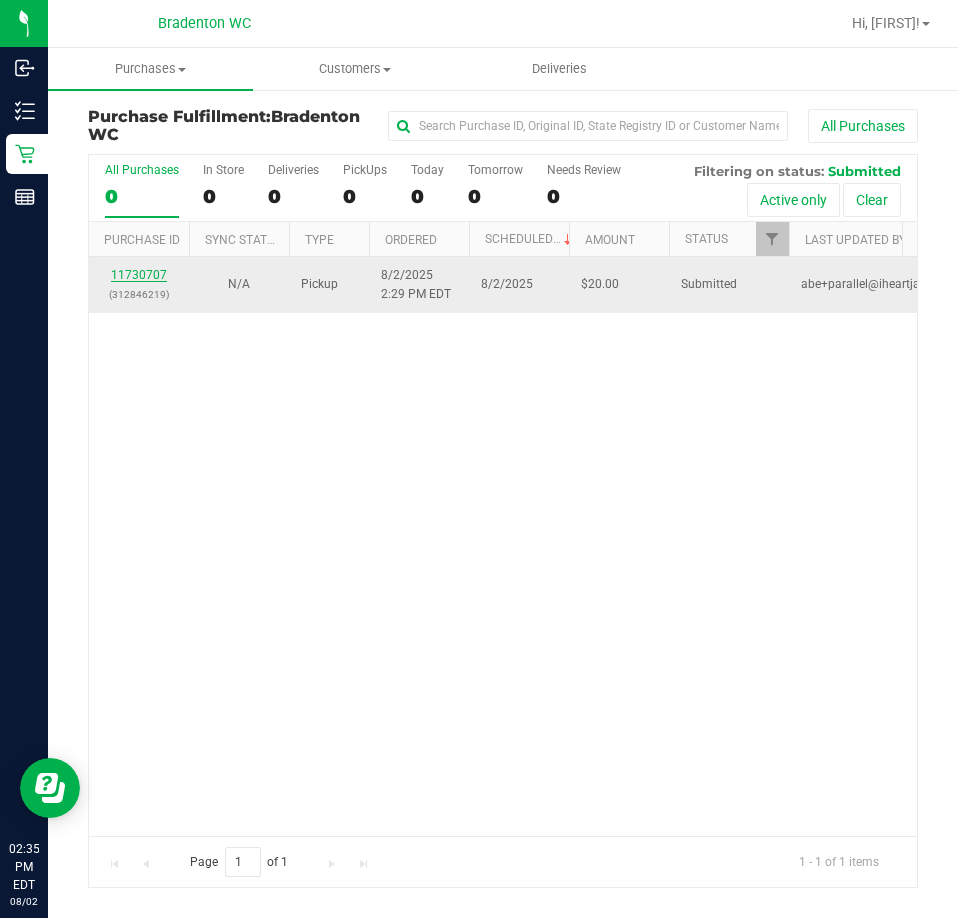 click on "11730707" at bounding box center [139, 275] 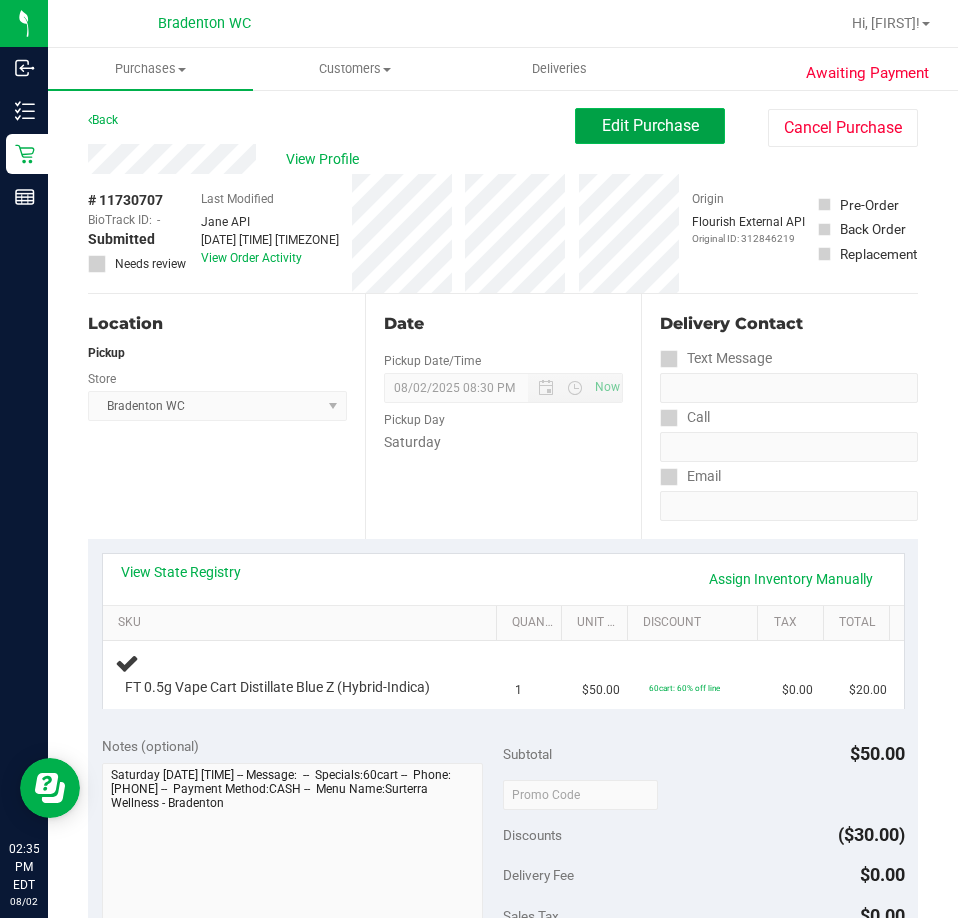 click on "Edit Purchase" at bounding box center [650, 126] 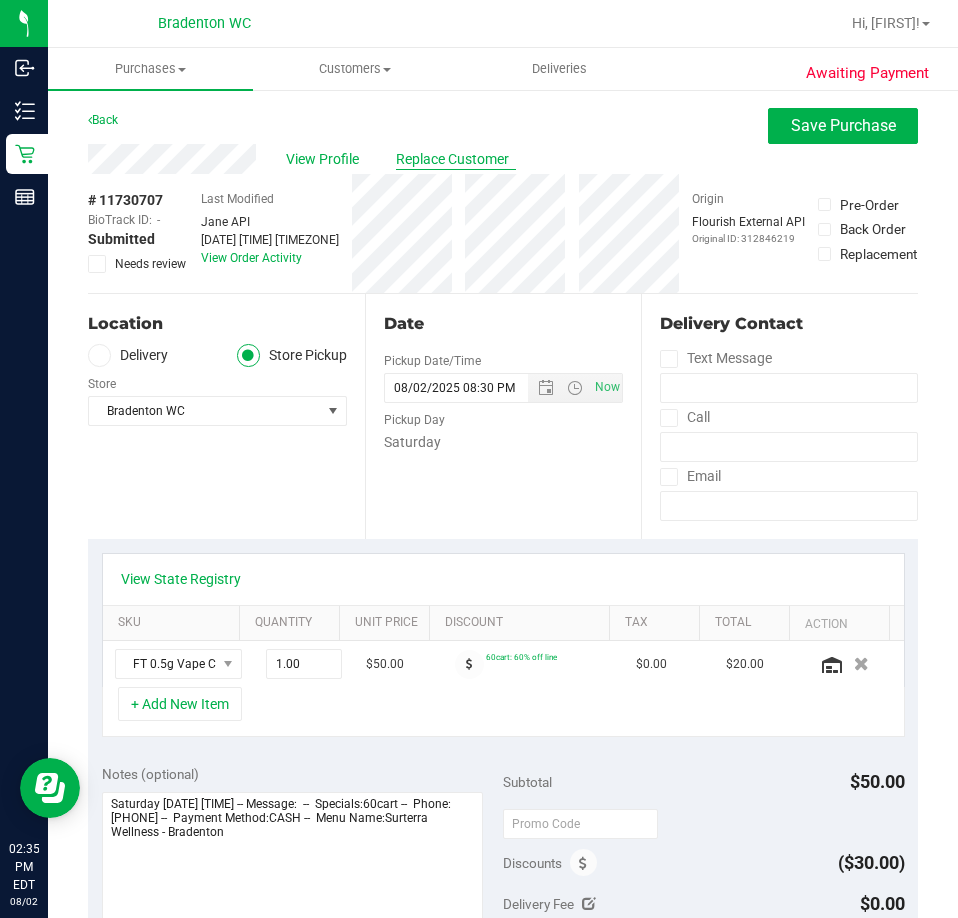 click on "Replace Customer" at bounding box center [456, 159] 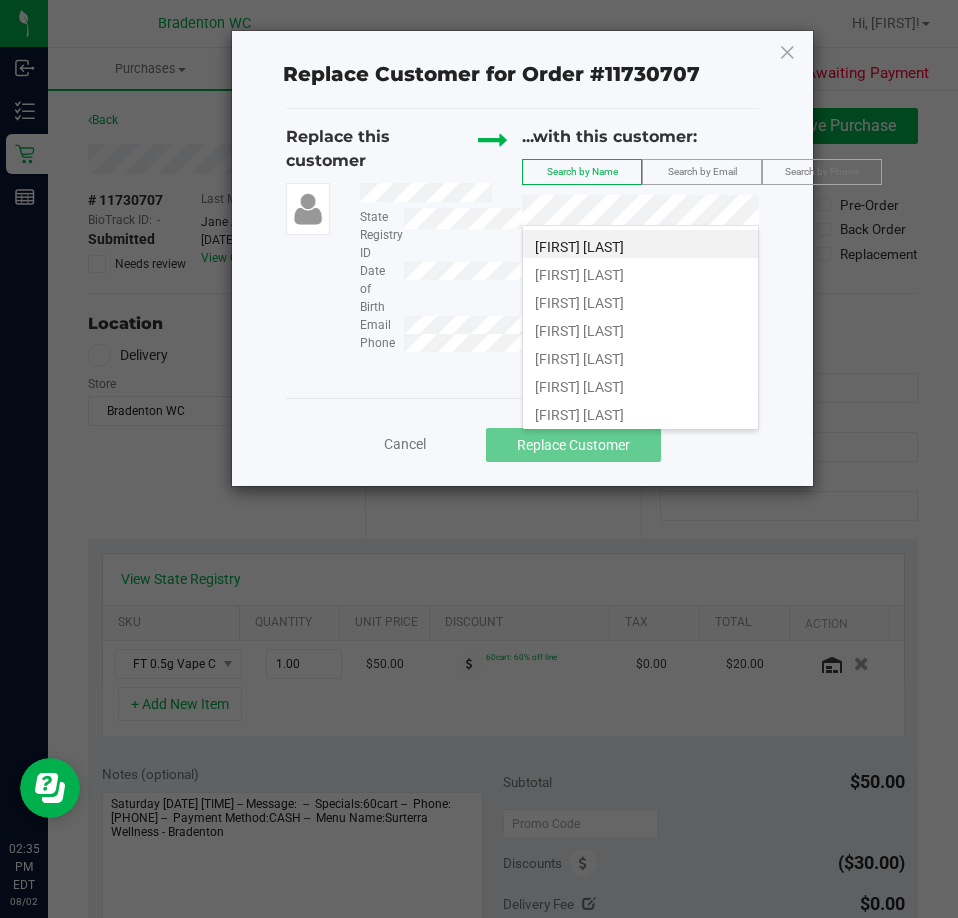 click on "Replace Customer for Order #11730707  Replace this customer   State Registry ID   Date of Birth   Email   Phone   ...with this customer:   Search by Name   Search by Email   Search by Phone   Cancel   Replace Customer" 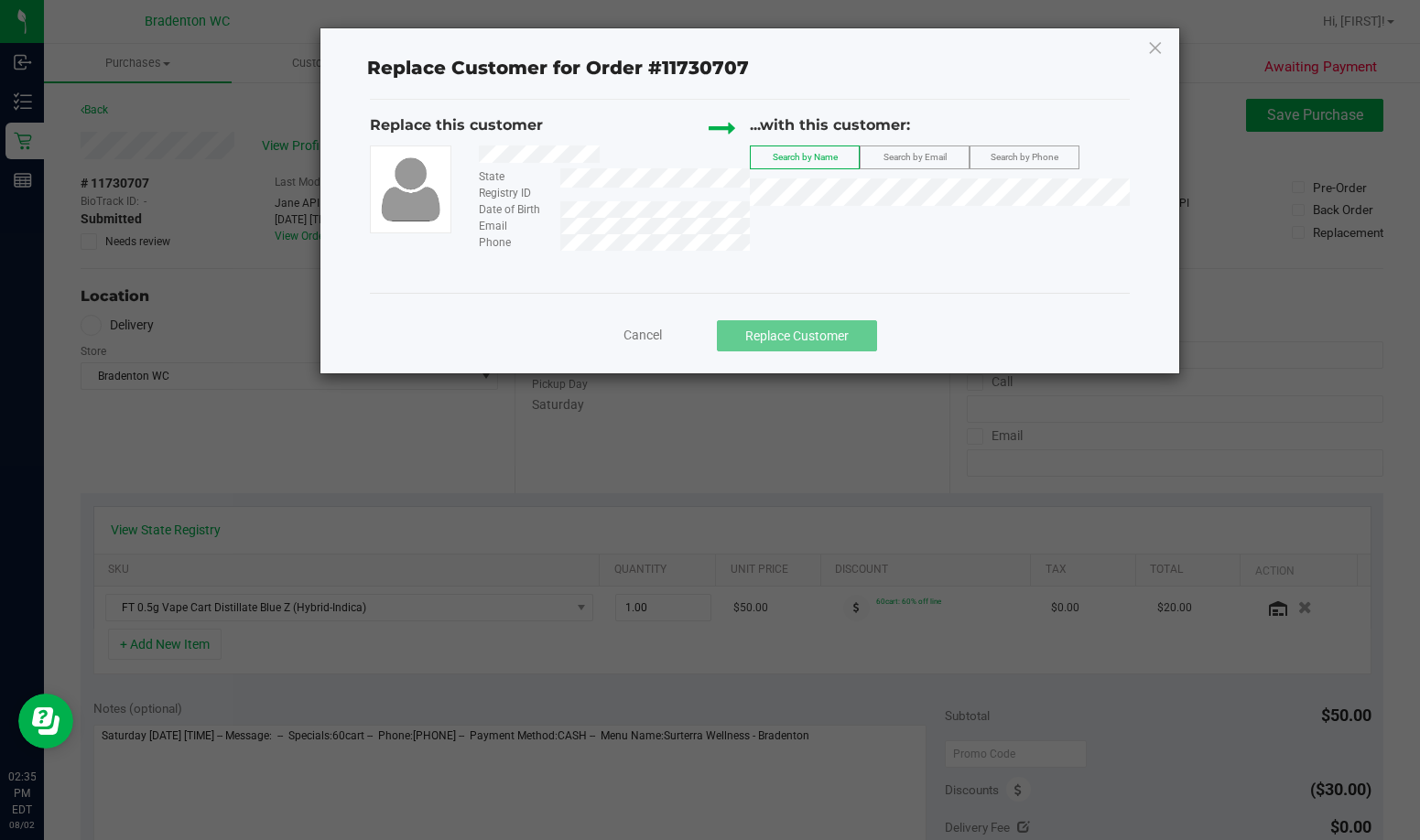 click on "Search by Email" 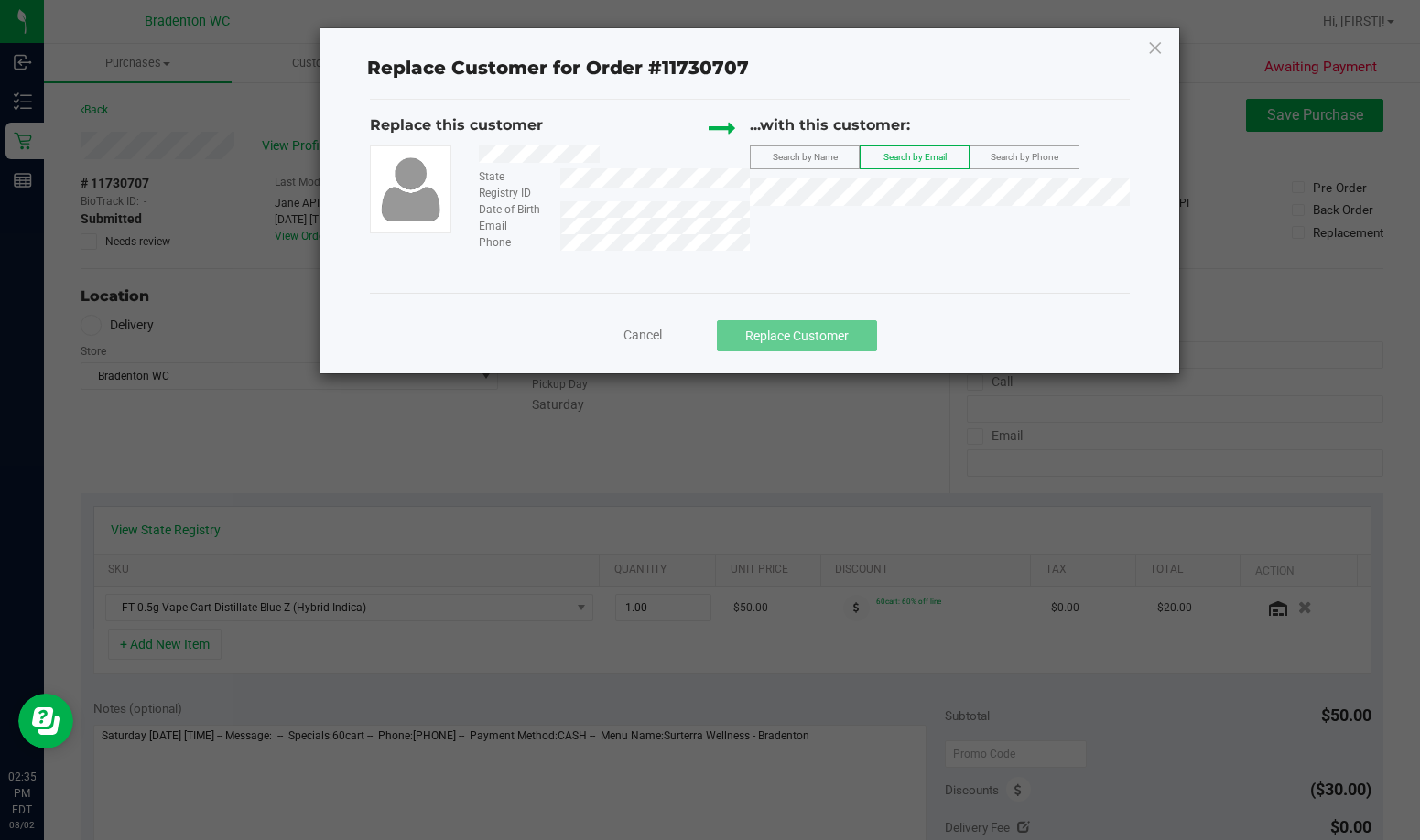 click on "...with this customer:   Search by Name   Search by Email   Search by Phone" 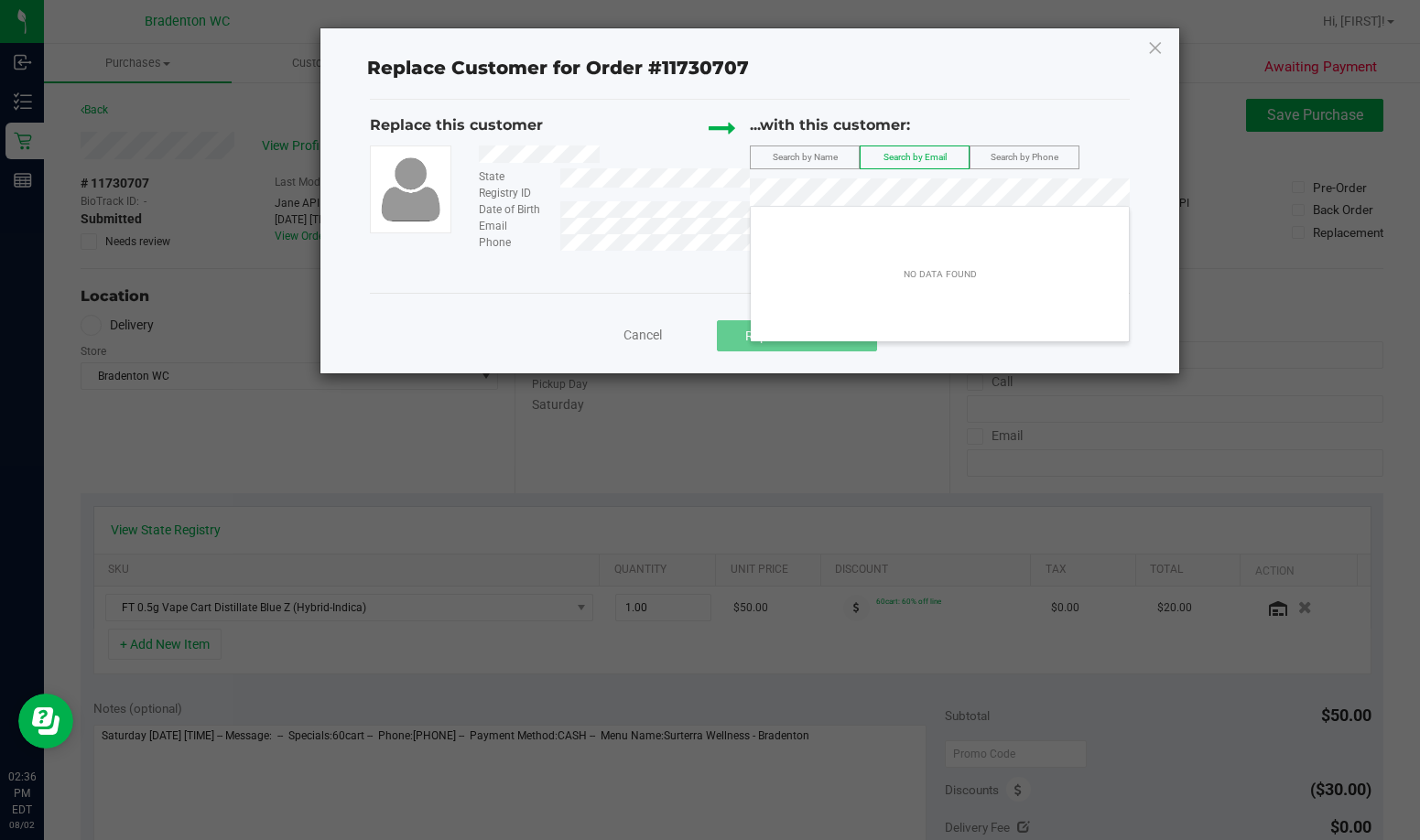 click on "Replace Customer for Order #11730707  Replace this customer   State Registry ID   Date of Birth   Email   Phone   ...with this customer:   Search by Name   Search by Email   Search by Phone   Cancel   Replace Customer" 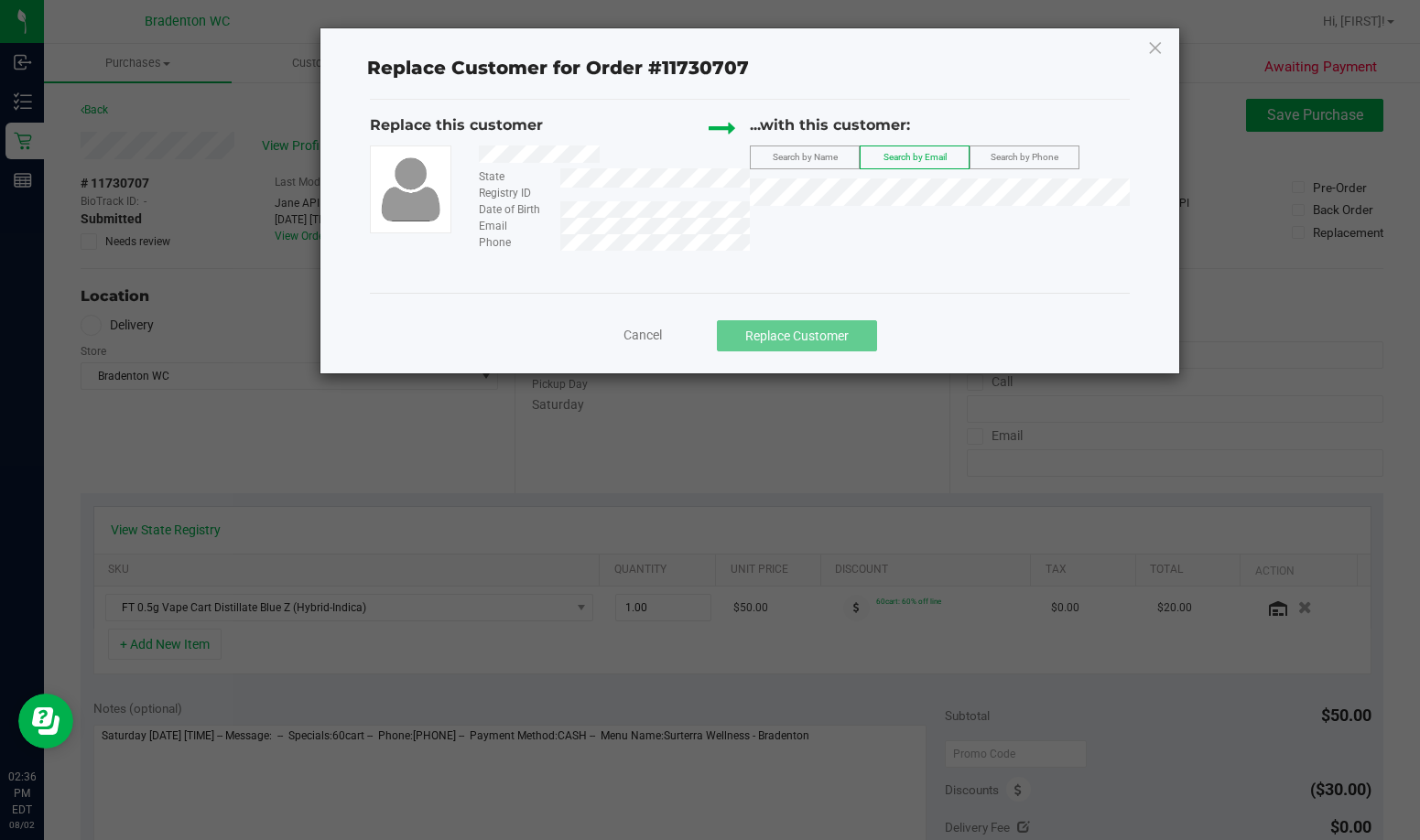 click on "Search by Phone" 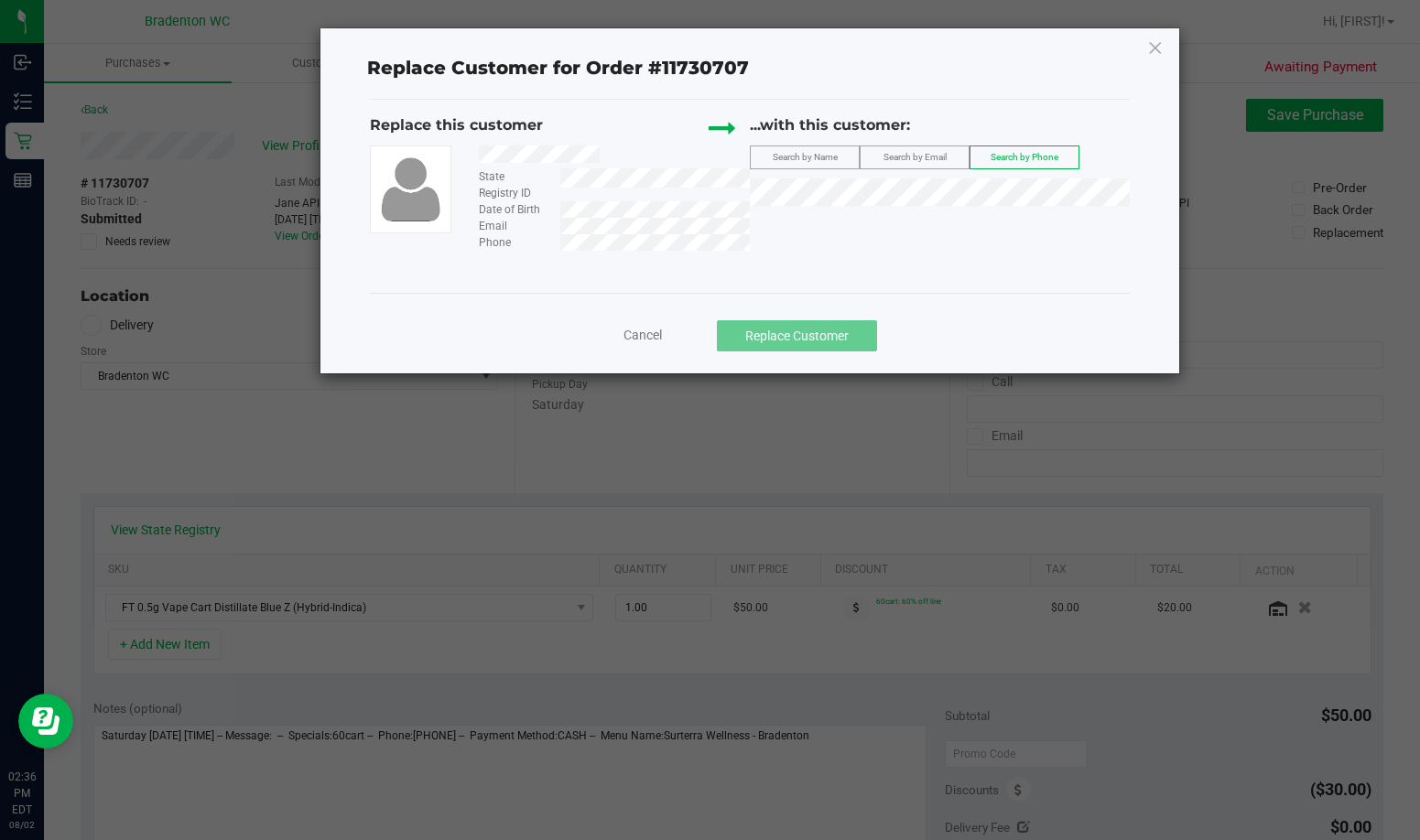 click on "Search by Name" 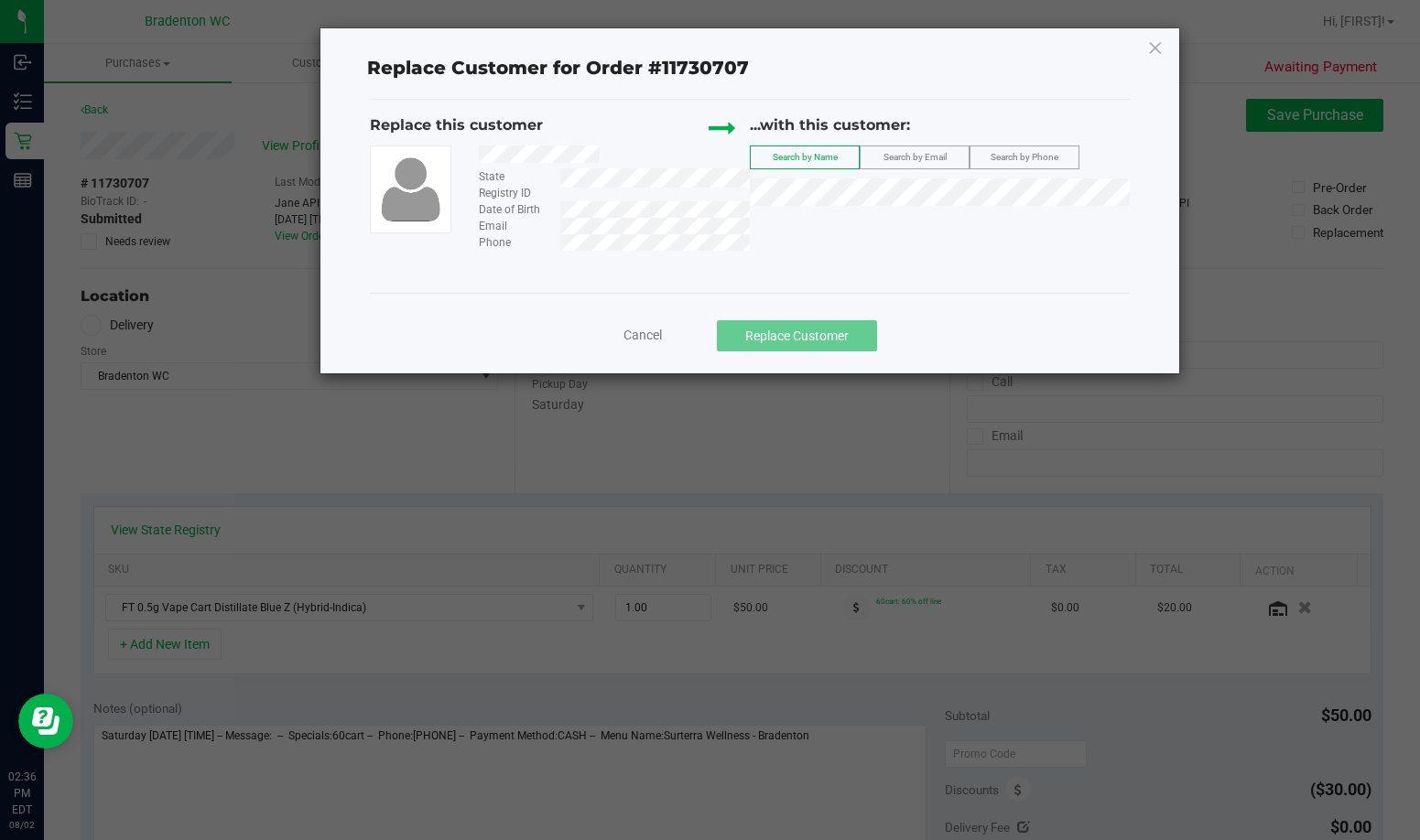 drag, startPoint x: 602, startPoint y: 155, endPoint x: 471, endPoint y: 153, distance: 131.01527 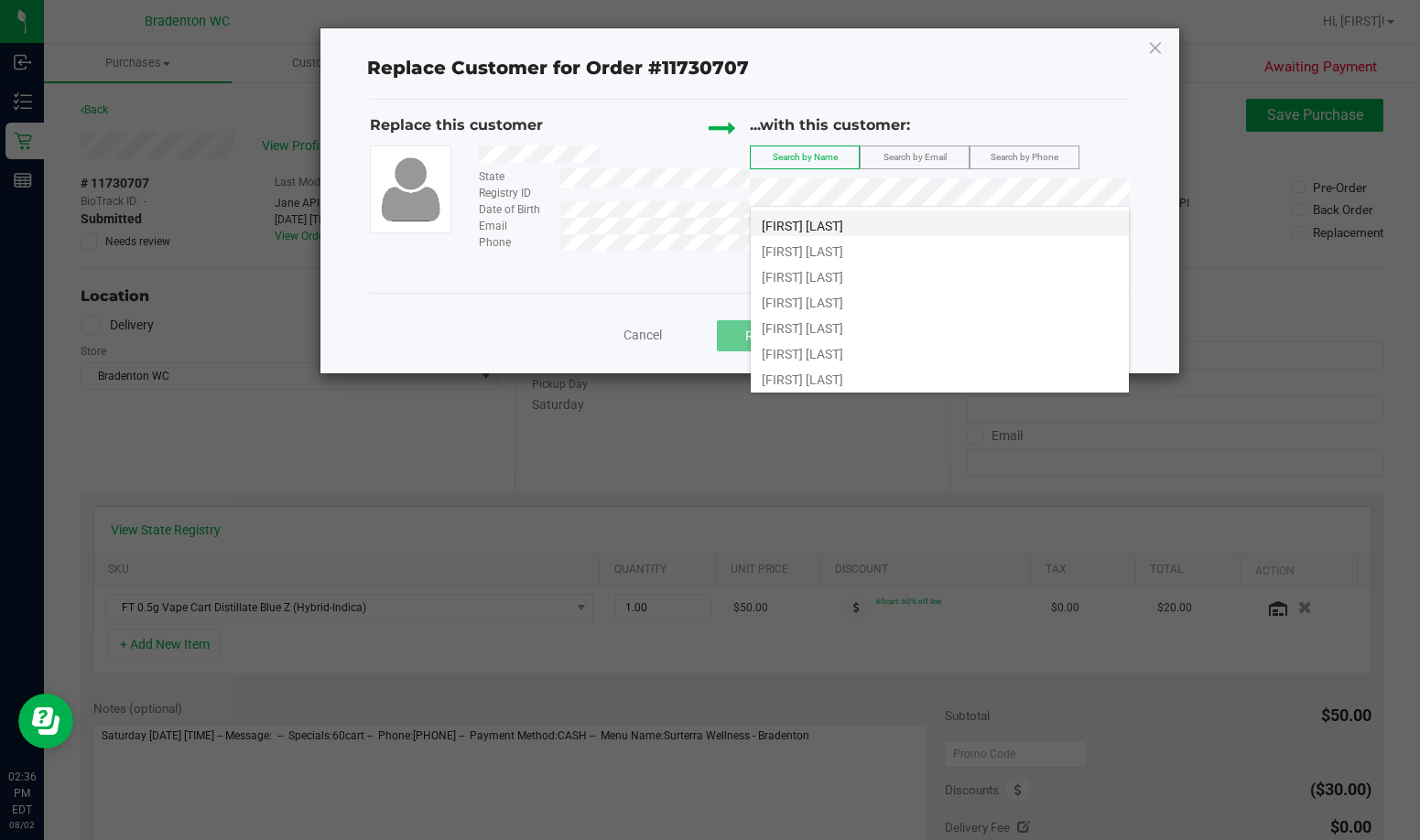 click on "christian torress" at bounding box center [939, 223] 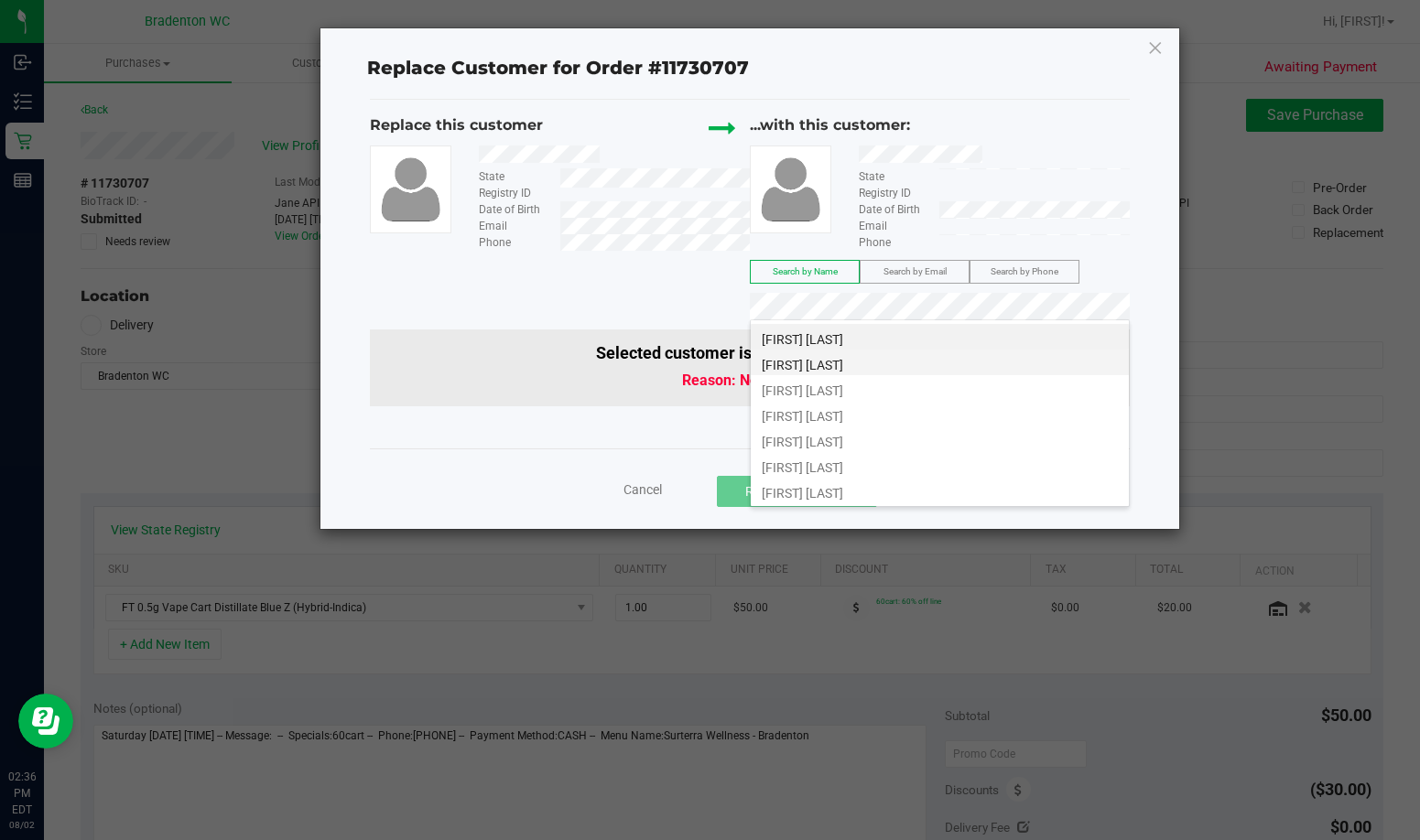 click on "Christian Torres" at bounding box center (939, 362) 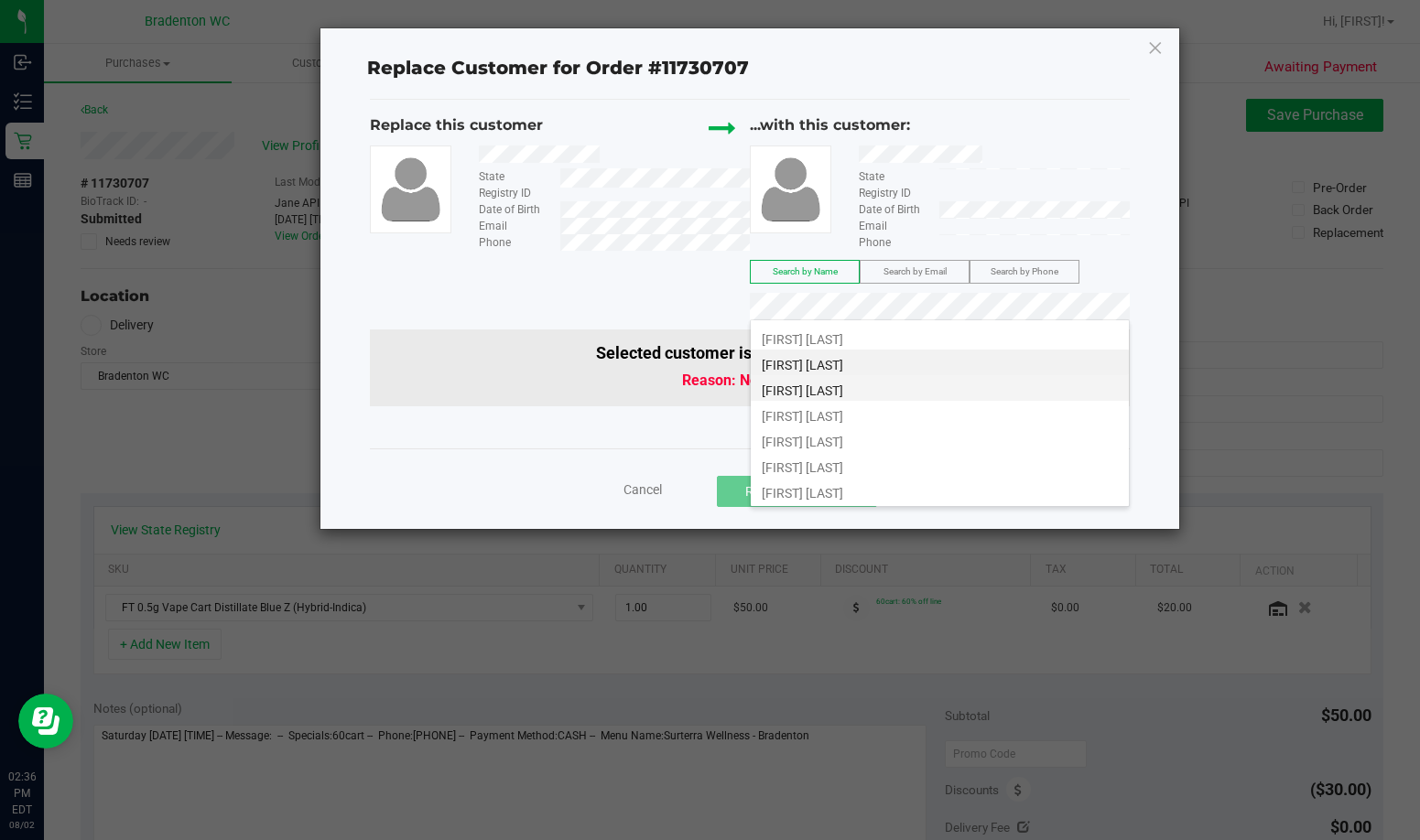 click on "Christian Torres" at bounding box center (939, 388) 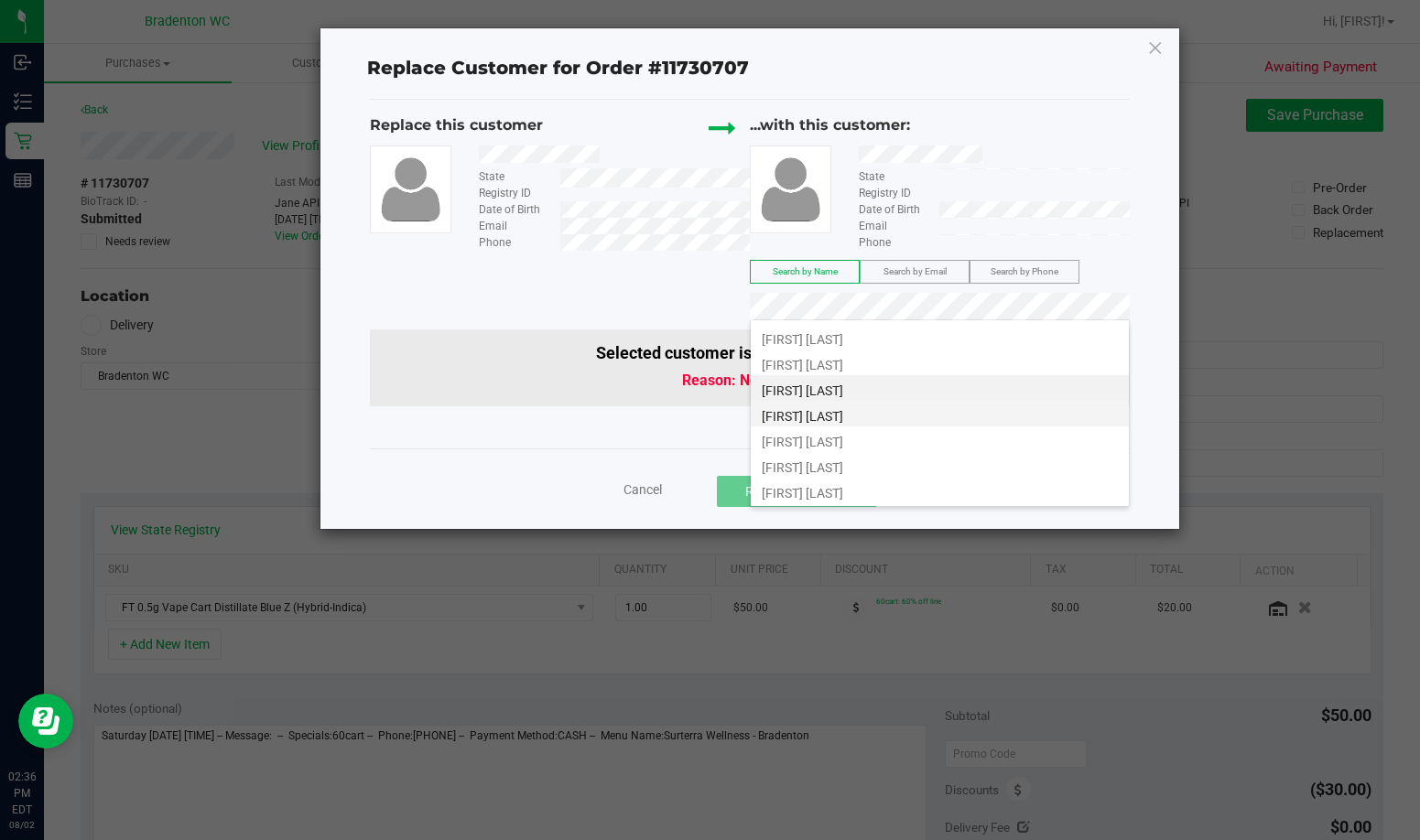 click on "CHRISTIAN TORRES" at bounding box center (939, 414) 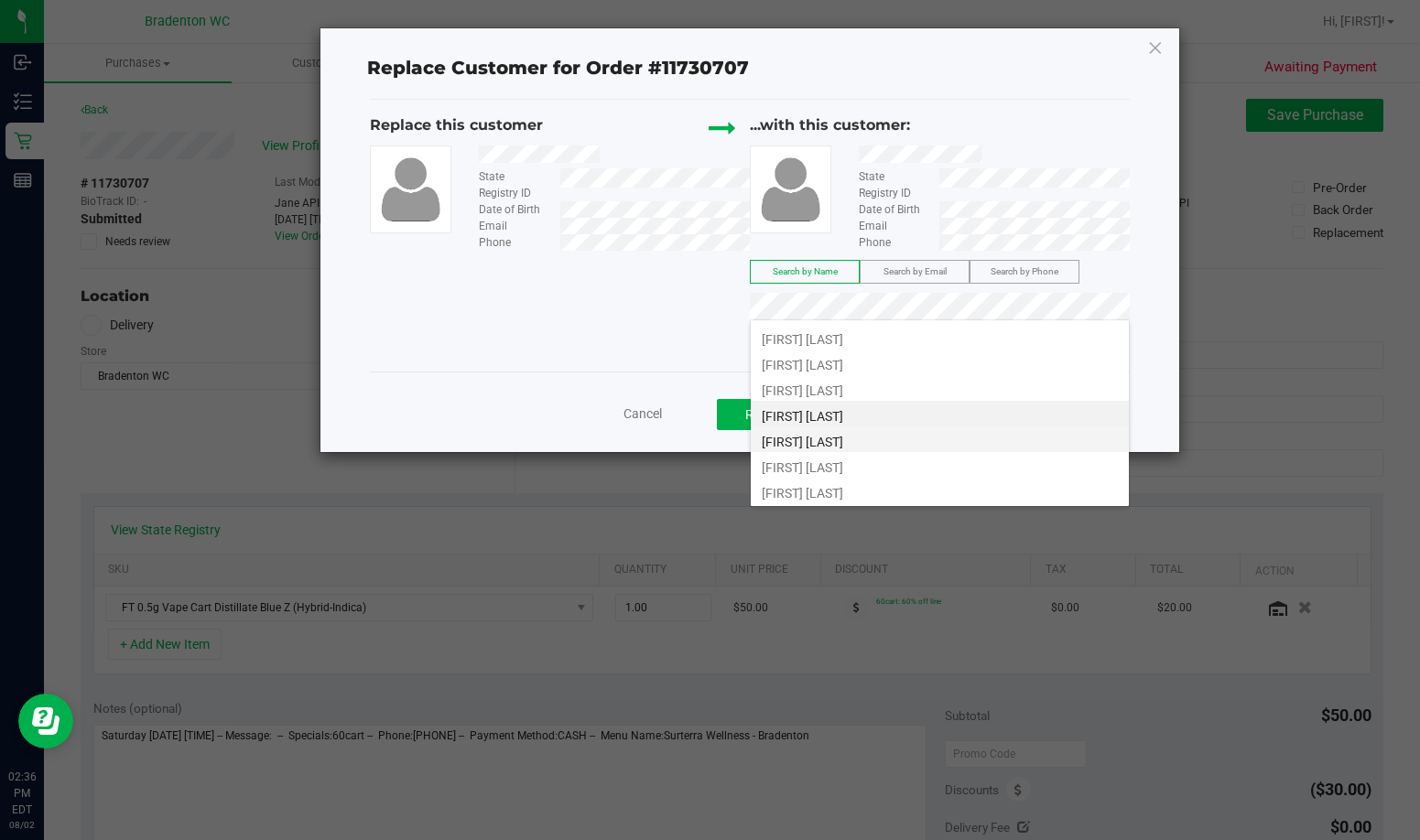 click on "Christian Torres" at bounding box center (939, 439) 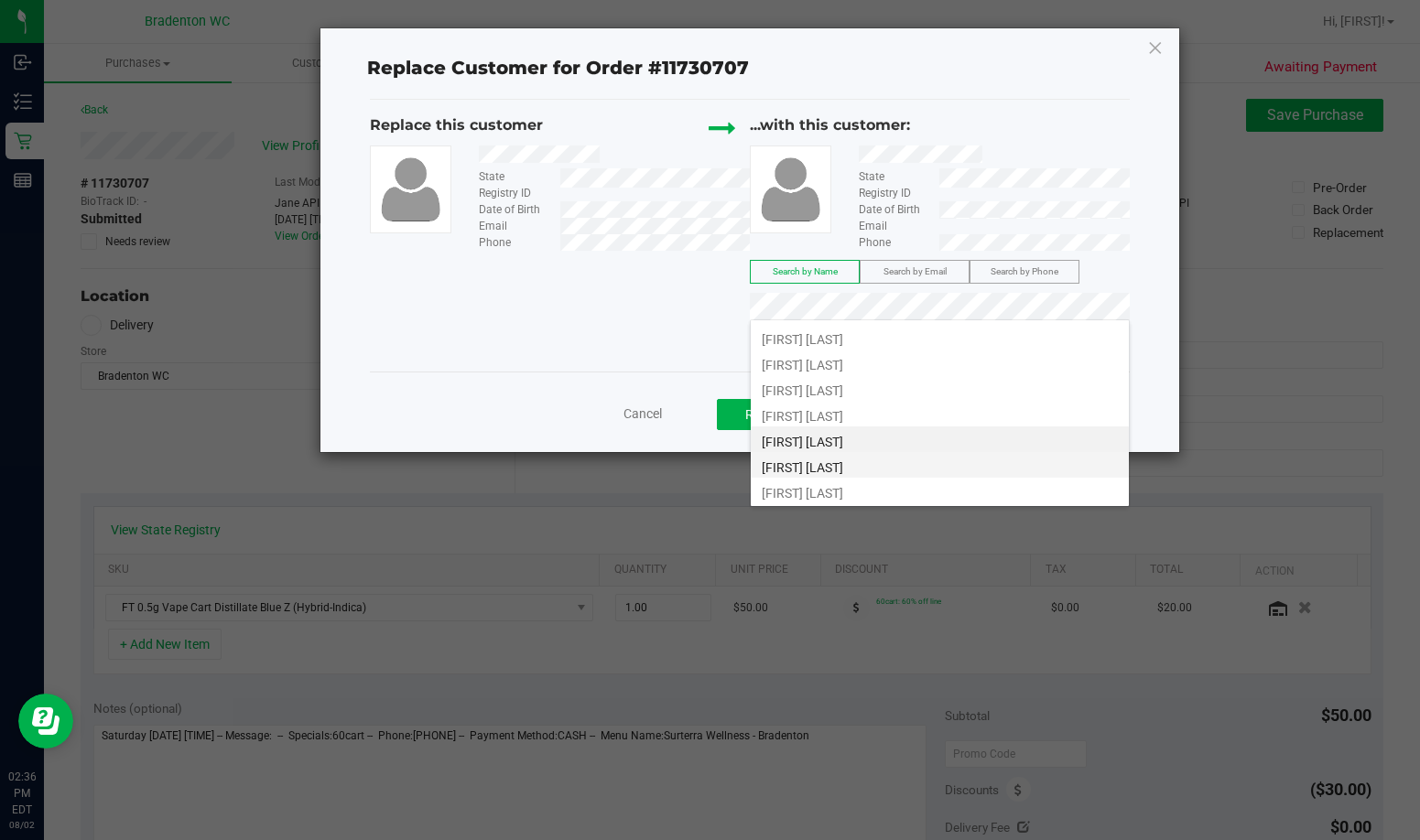 click on "Christian Torres" at bounding box center [939, 465] 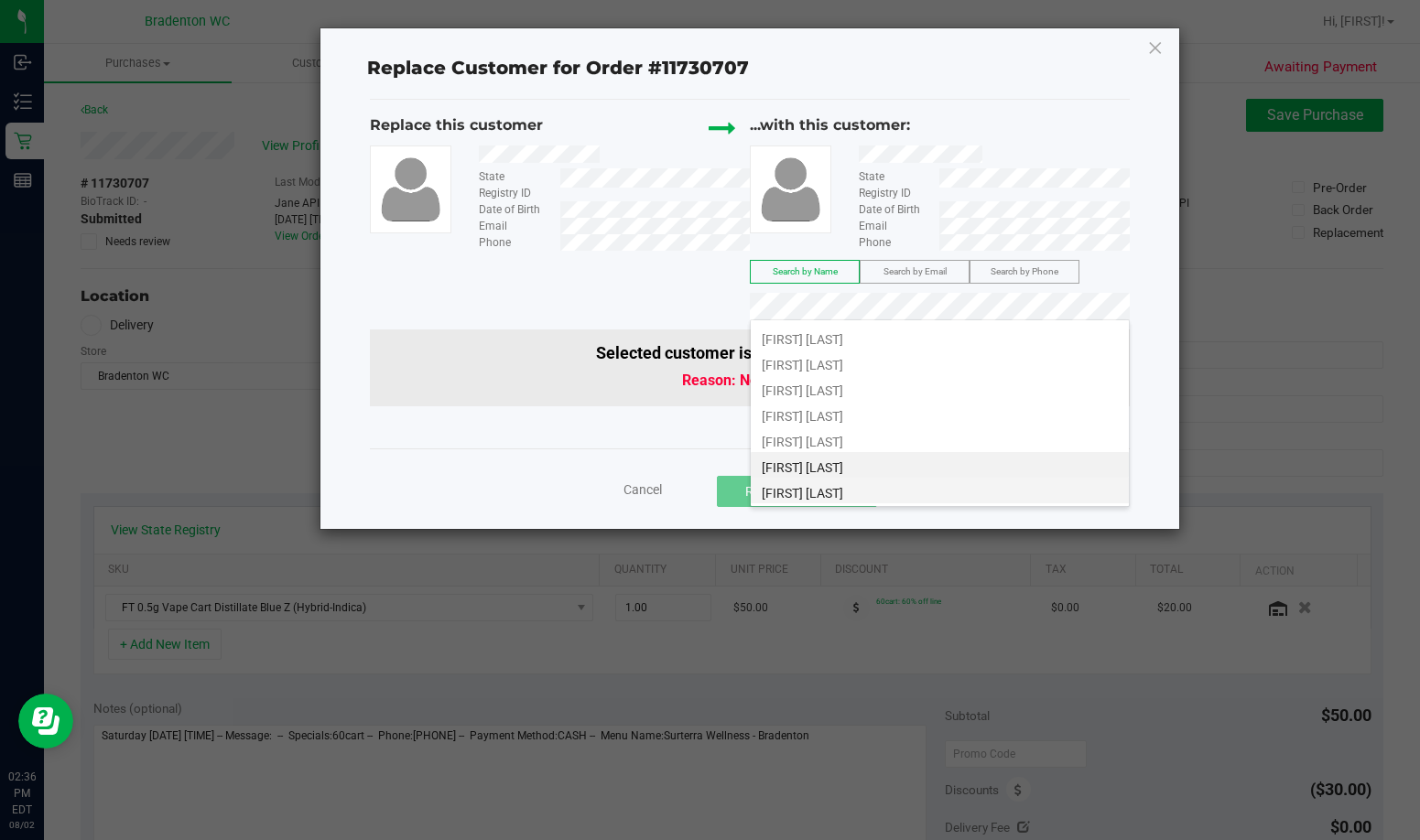 click on "CHRISTIAN TORRES" at bounding box center [939, 490] 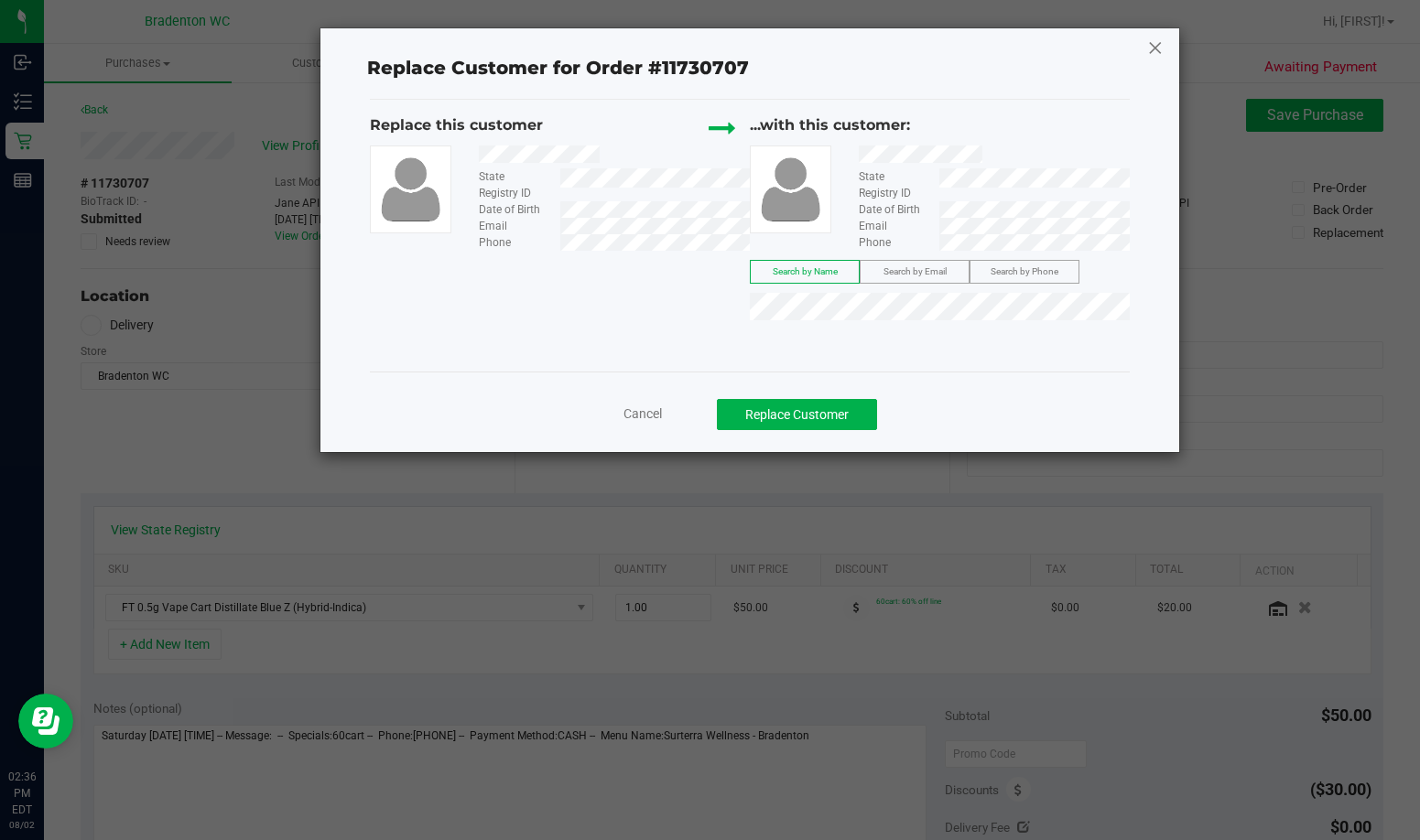 click 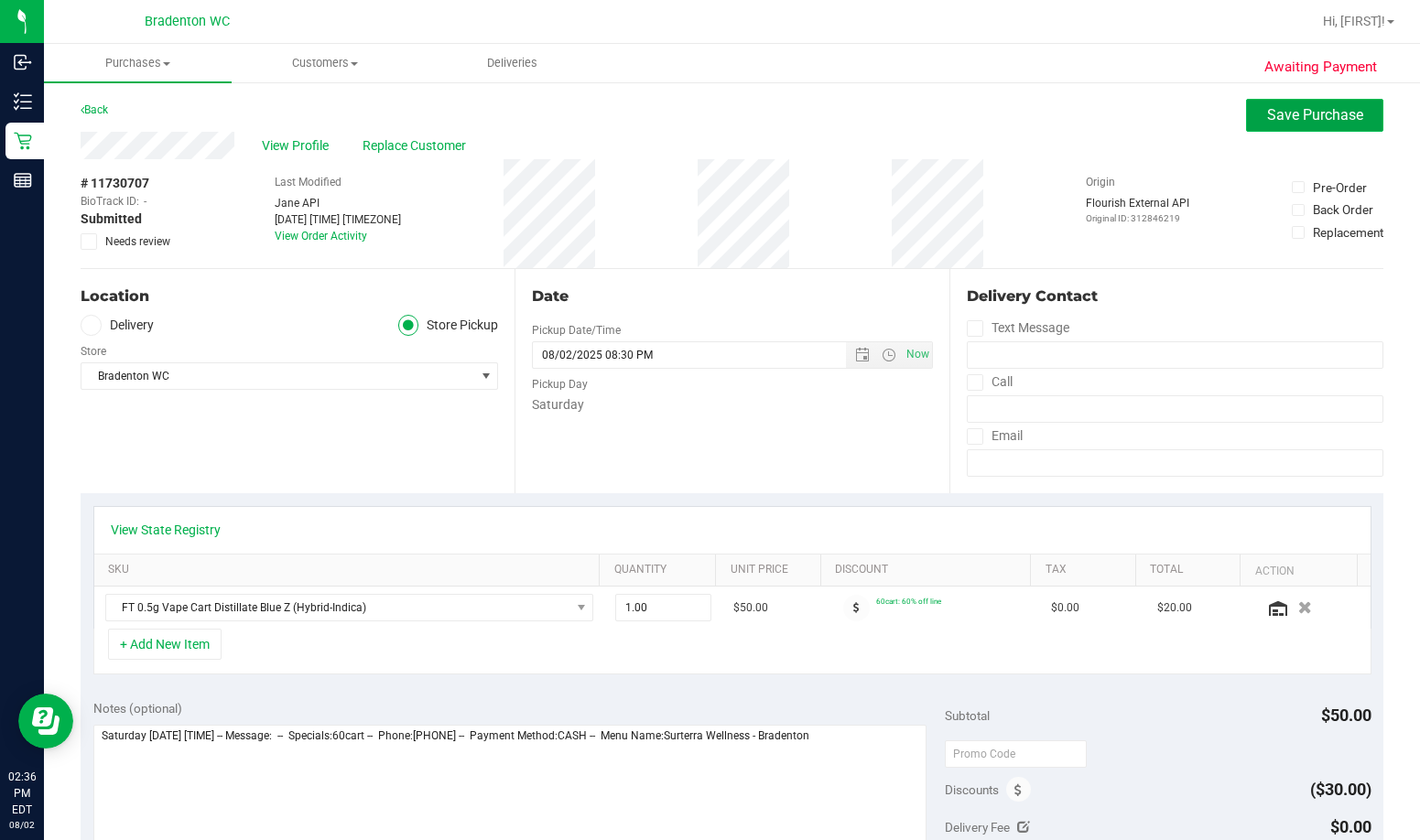 click on "Save Purchase" at bounding box center (1315, 115) 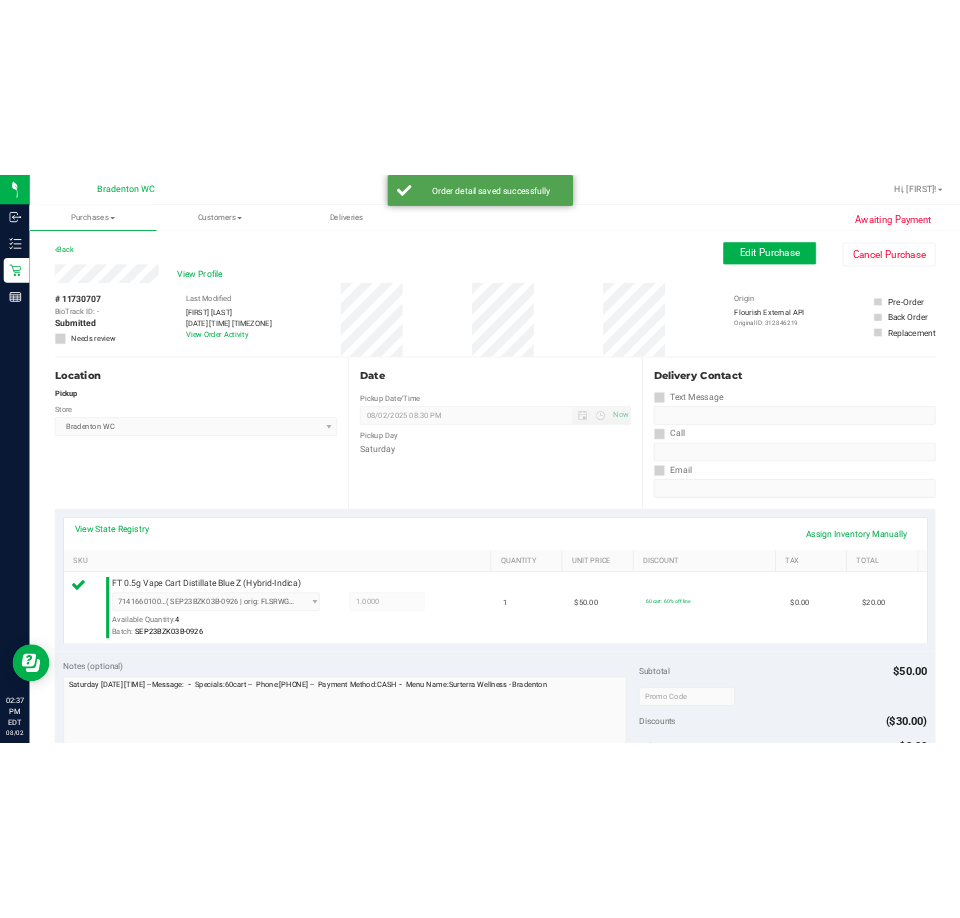 scroll, scrollTop: 400, scrollLeft: 0, axis: vertical 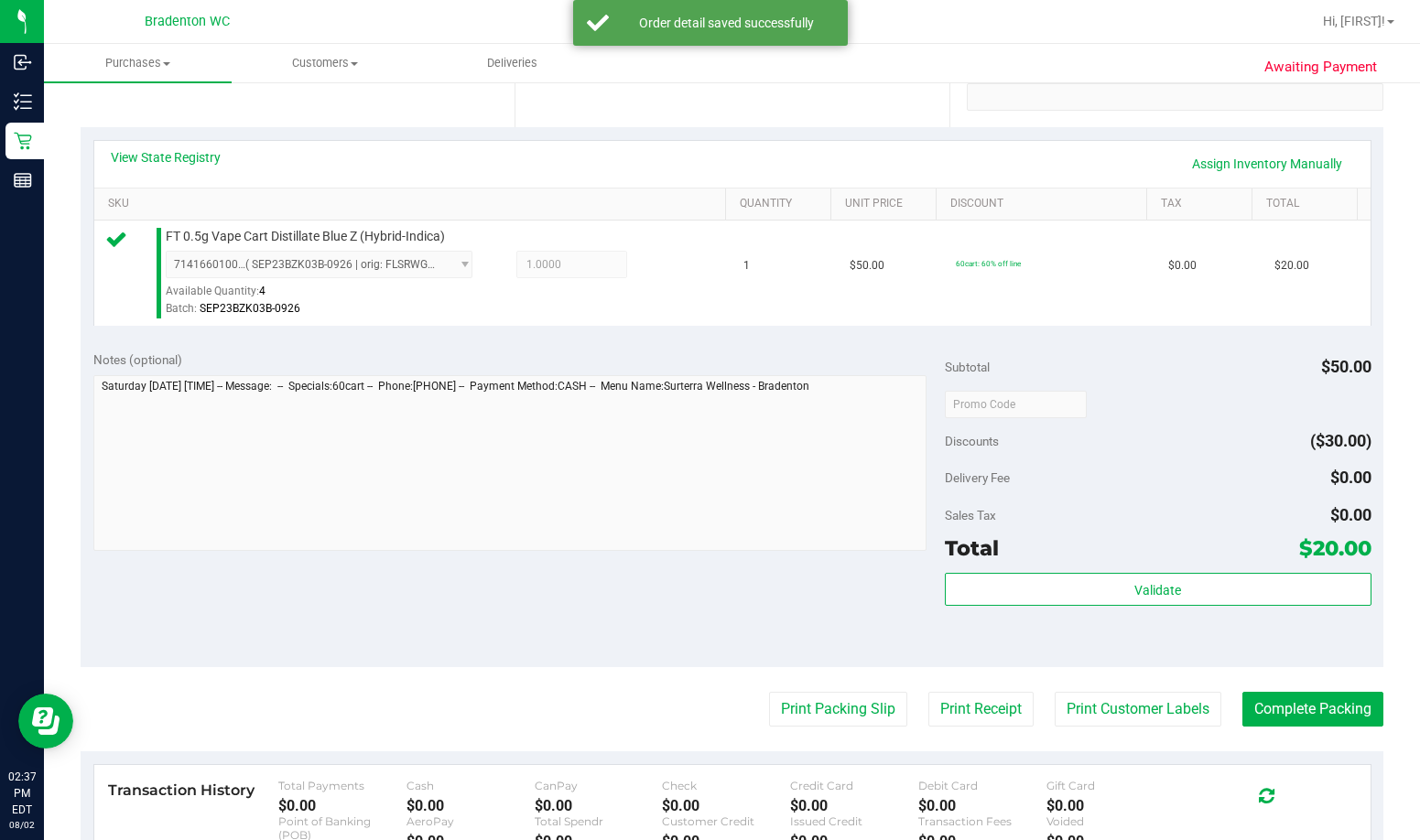 click on "Total
$20.00" at bounding box center (1157, 548) 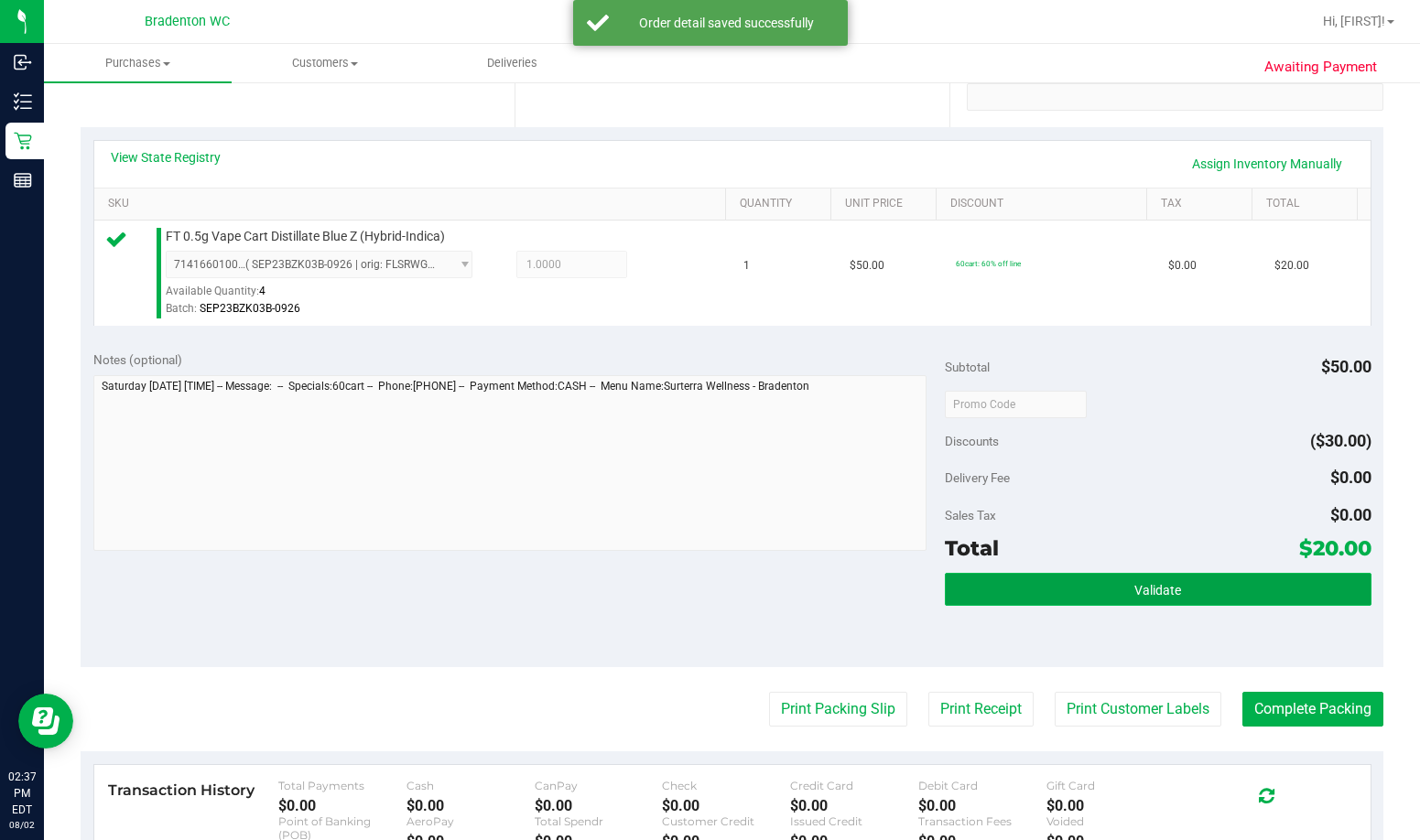 click on "Validate" at bounding box center (1157, 589) 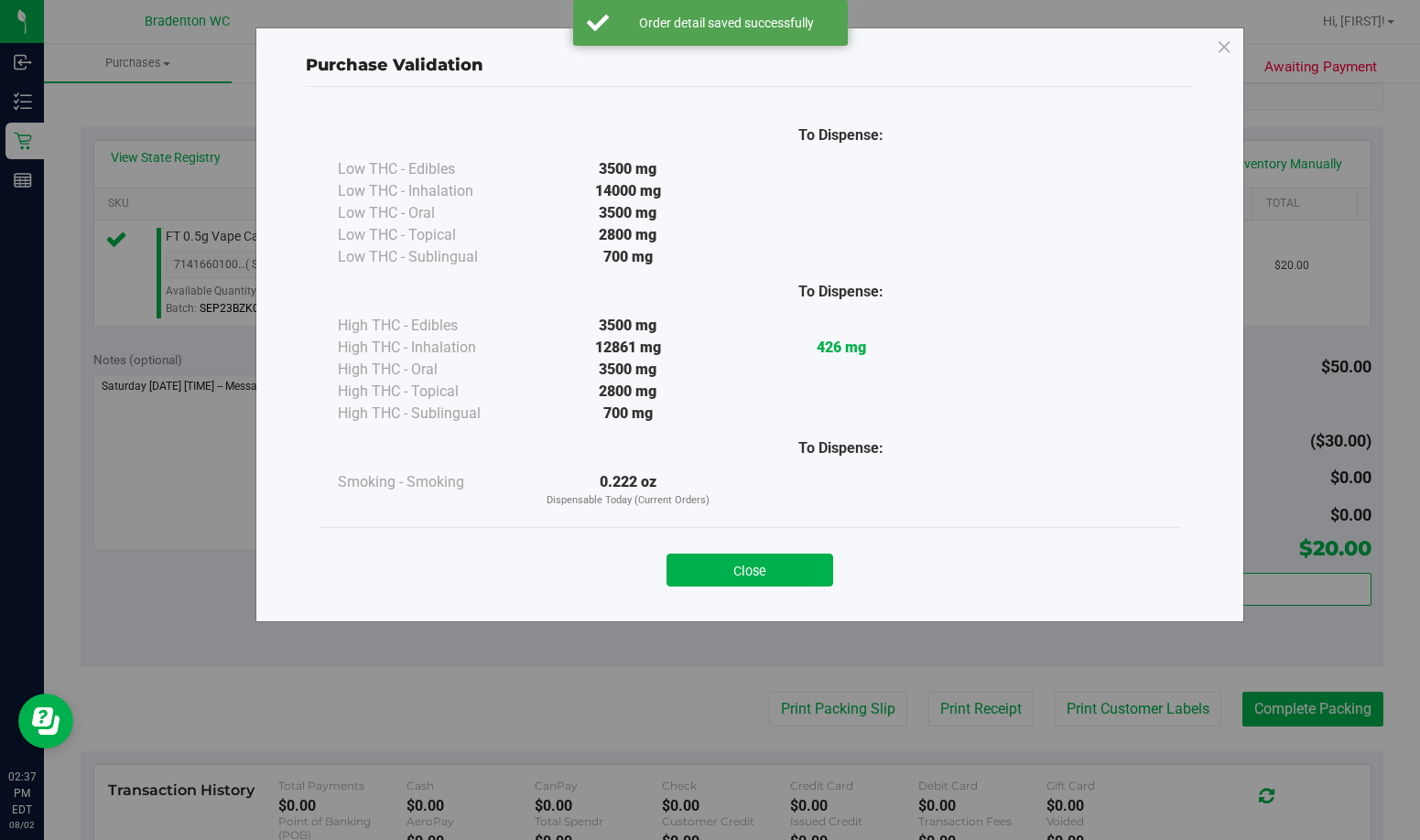 click on "Close" at bounding box center [750, 564] 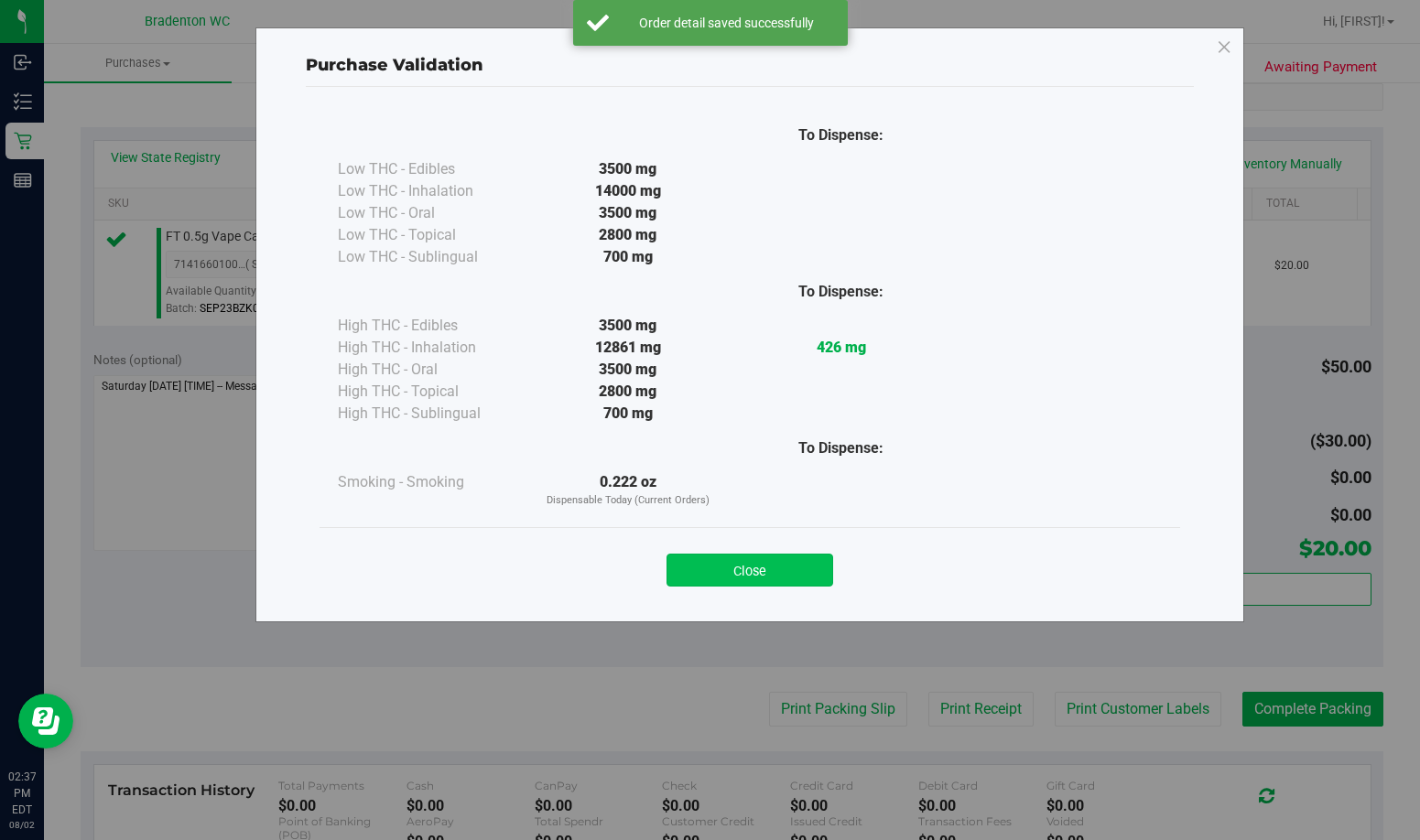 click on "Close" at bounding box center (750, 570) 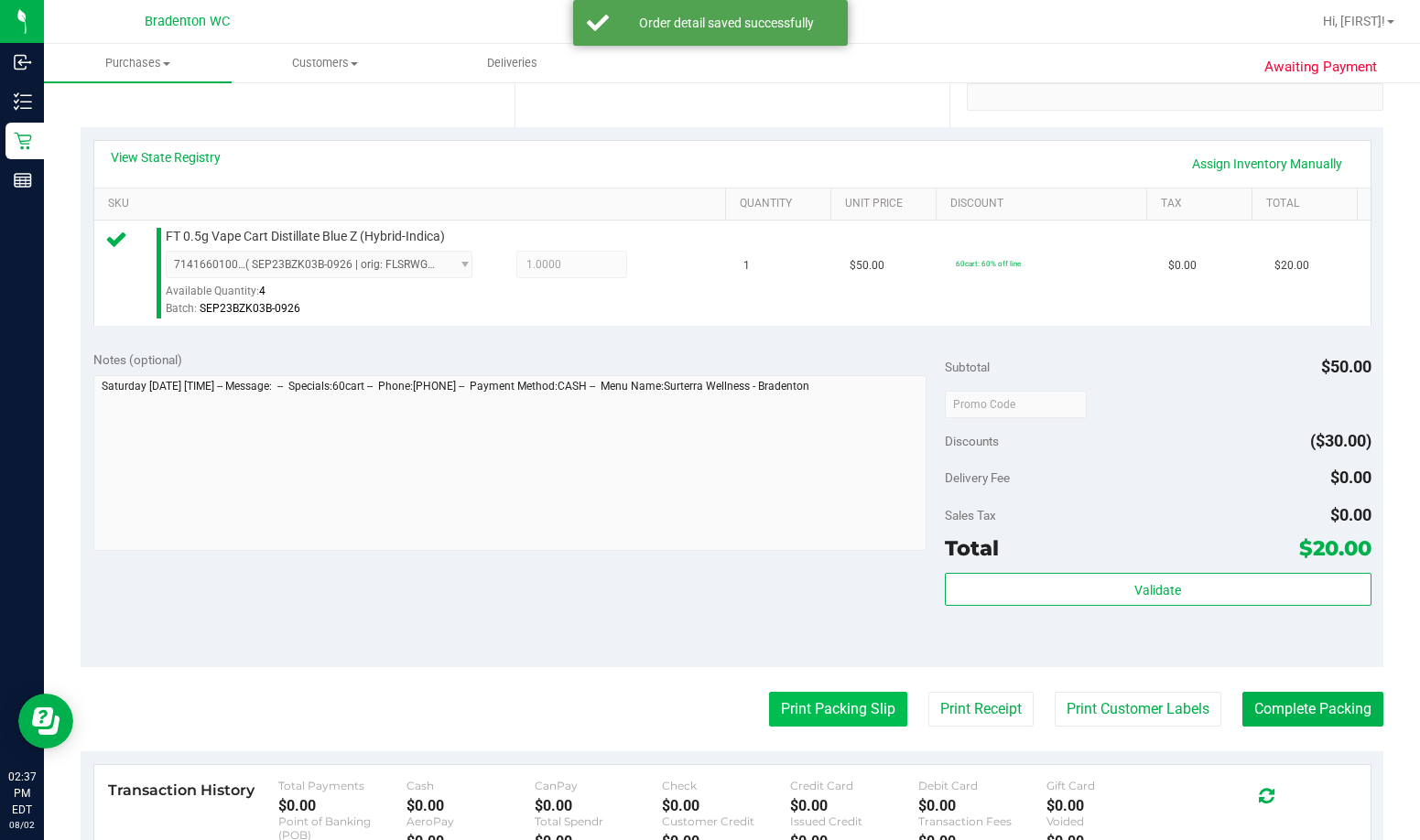 click on "Back
Edit Purchase
Cancel Purchase
View Profile
# 11730707
BioTrack ID:
-
Submitted
Needs review
Last Modified
Olivia Benjamin
Aug 2, 2025 2:29:17 PM EDT" at bounding box center [732, 420] 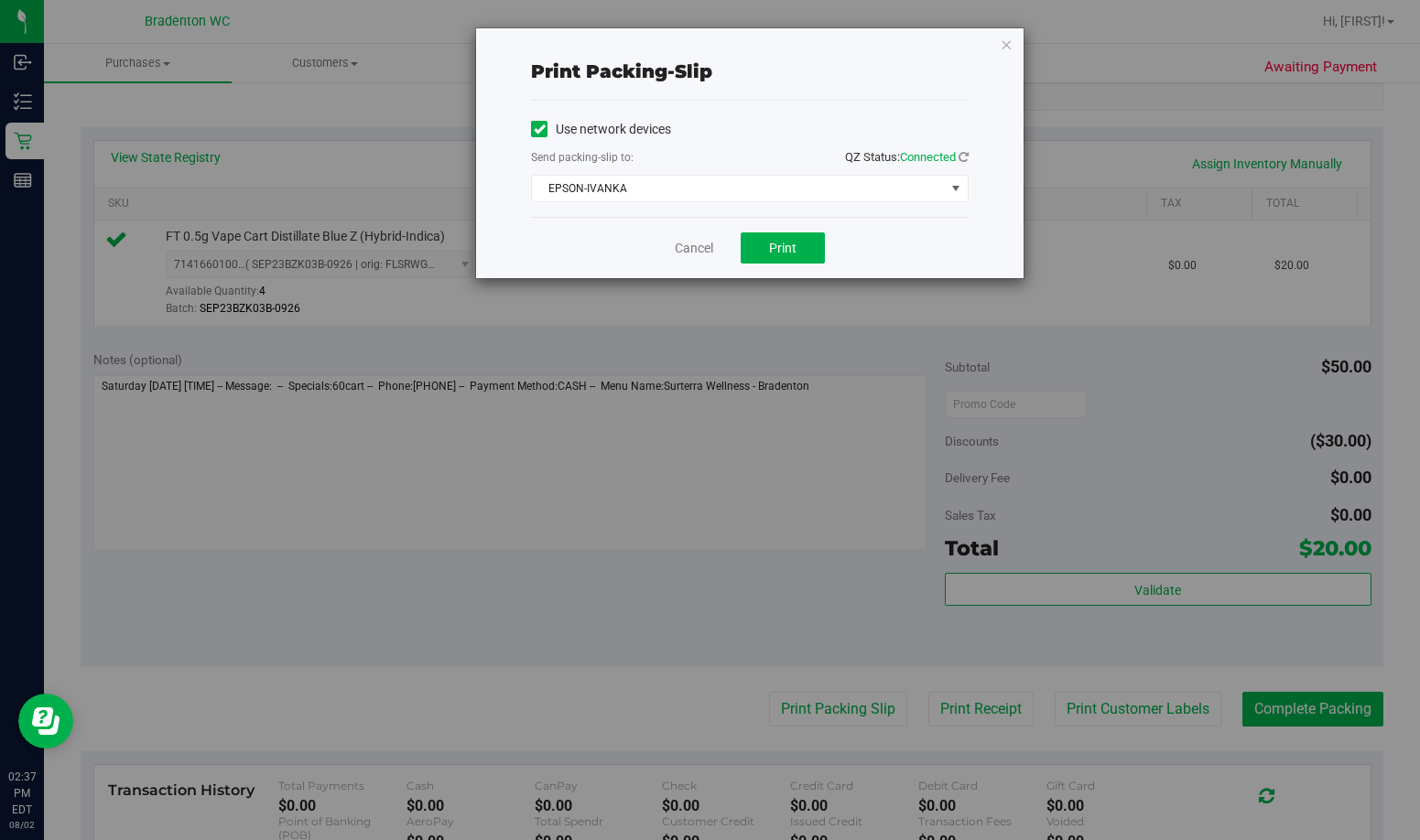click on "Cancel
Print" at bounding box center [750, 247] 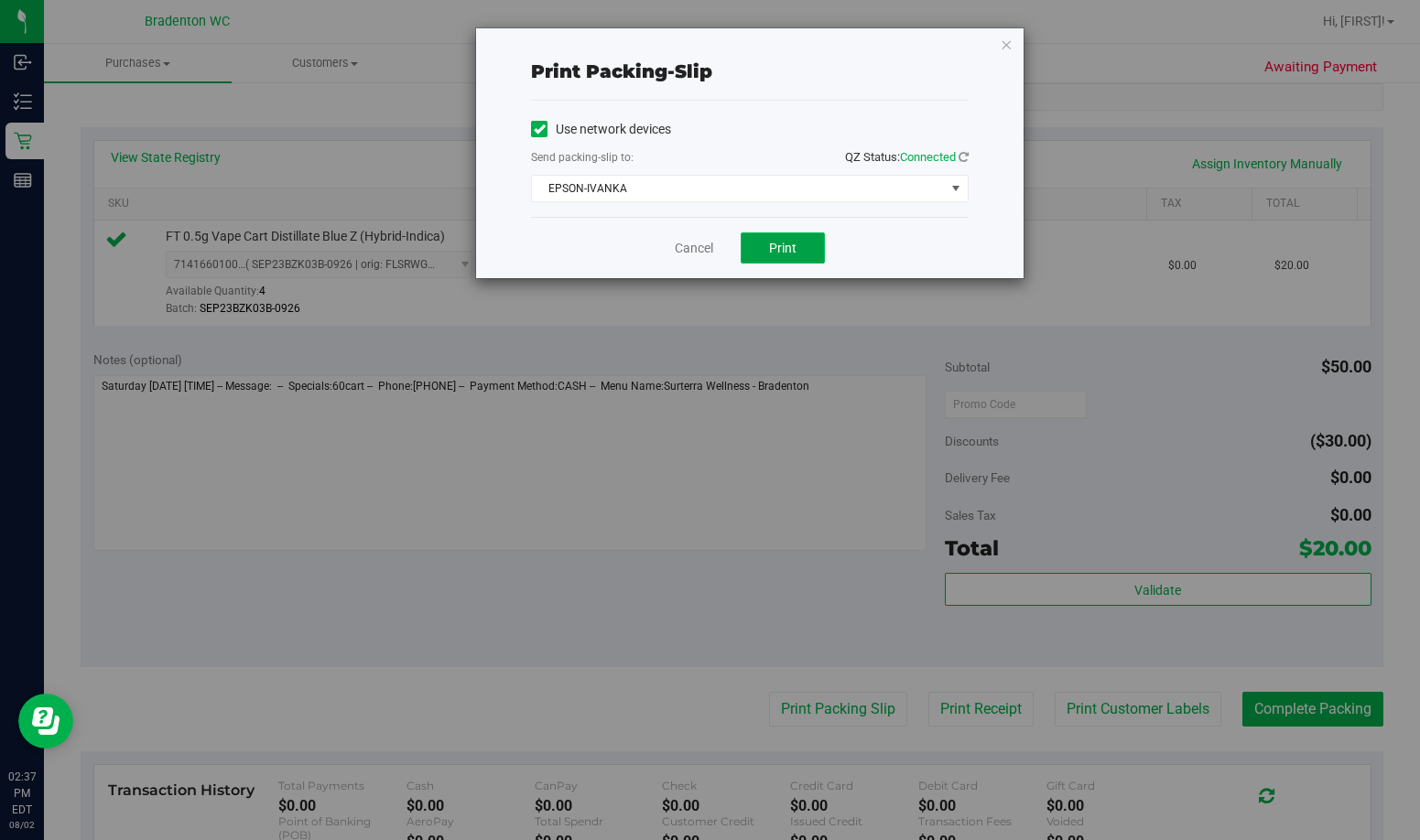 click on "Print" at bounding box center (783, 248) 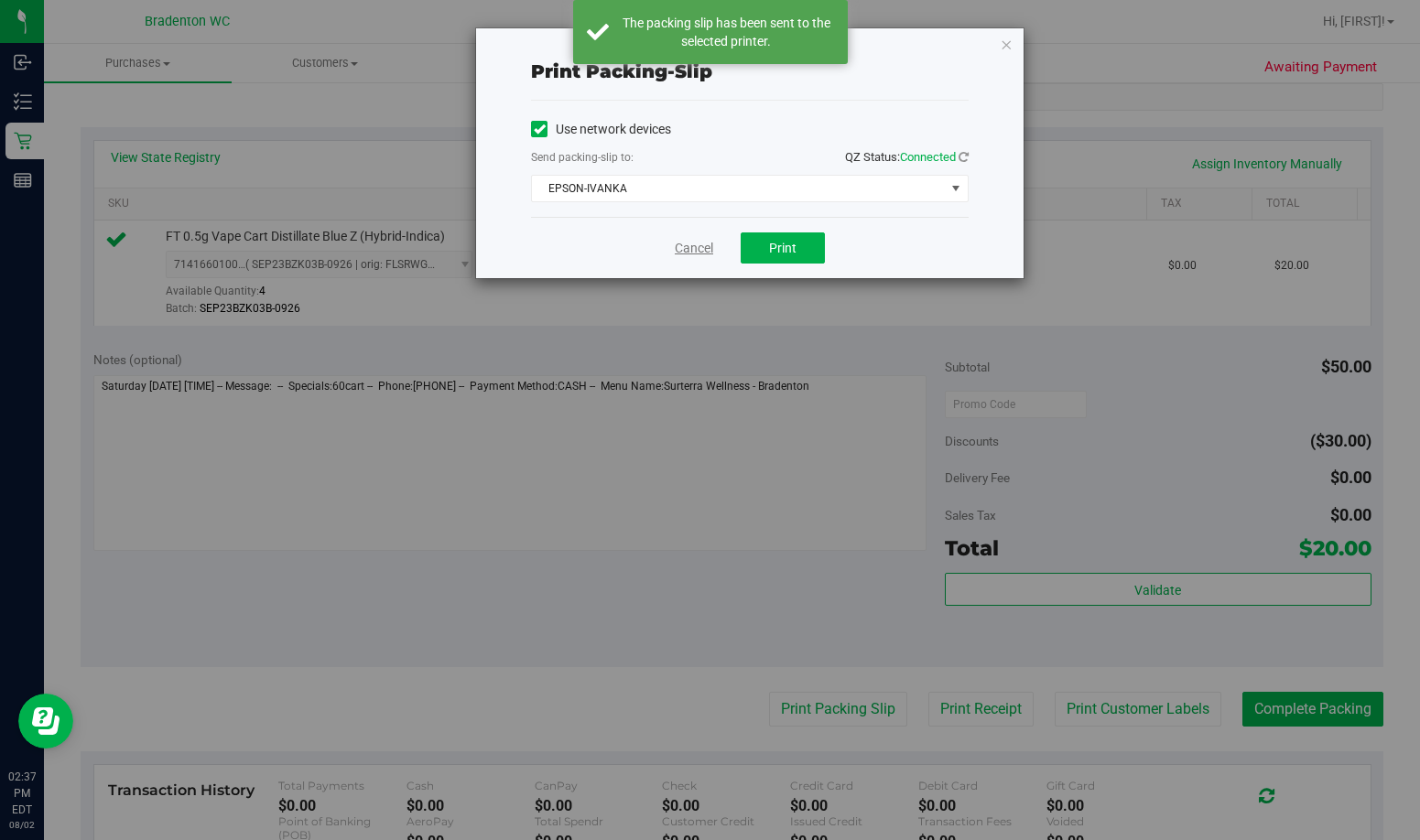 click on "Cancel" at bounding box center (694, 248) 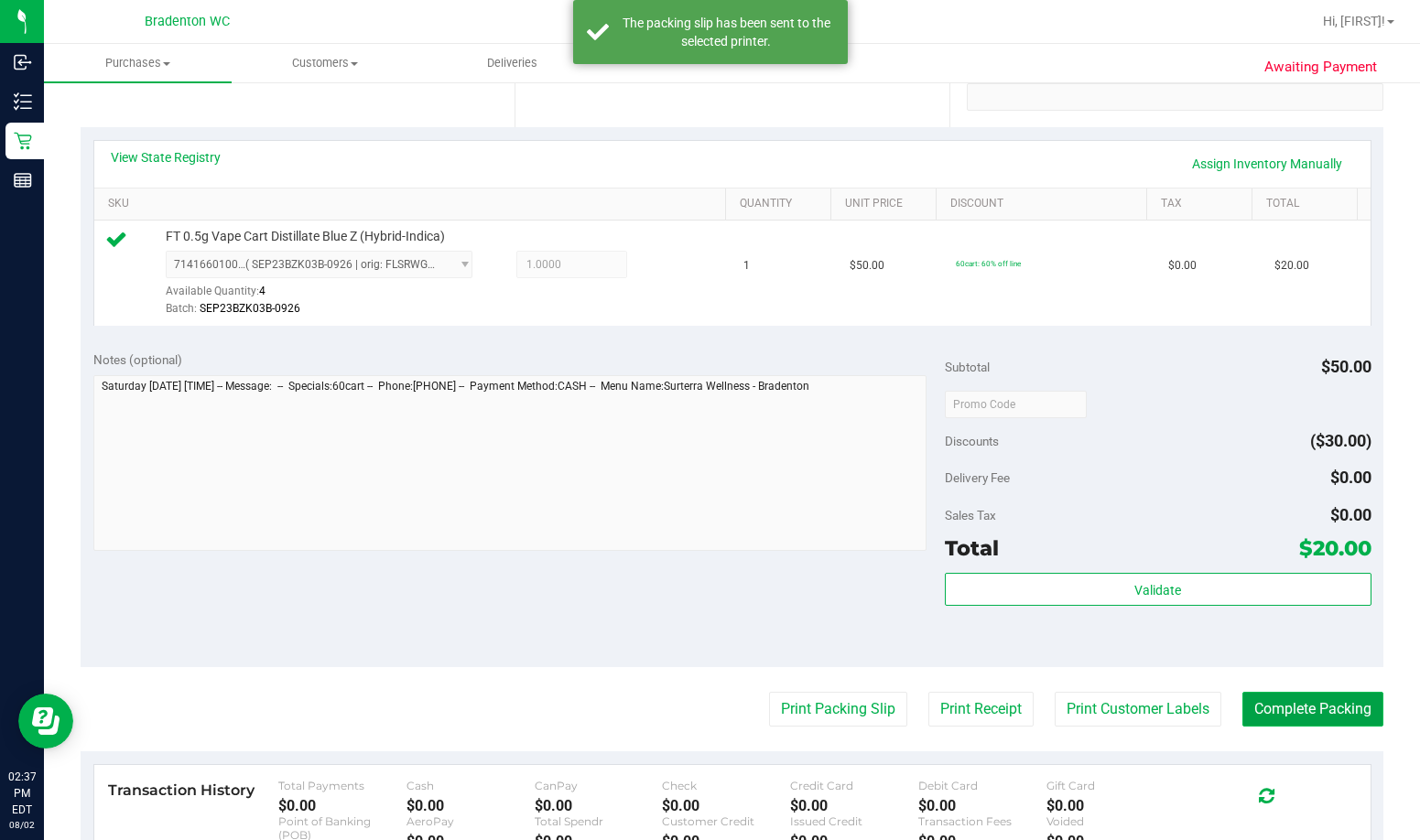 drag, startPoint x: 1295, startPoint y: 726, endPoint x: 1280, endPoint y: 696, distance: 33.54102 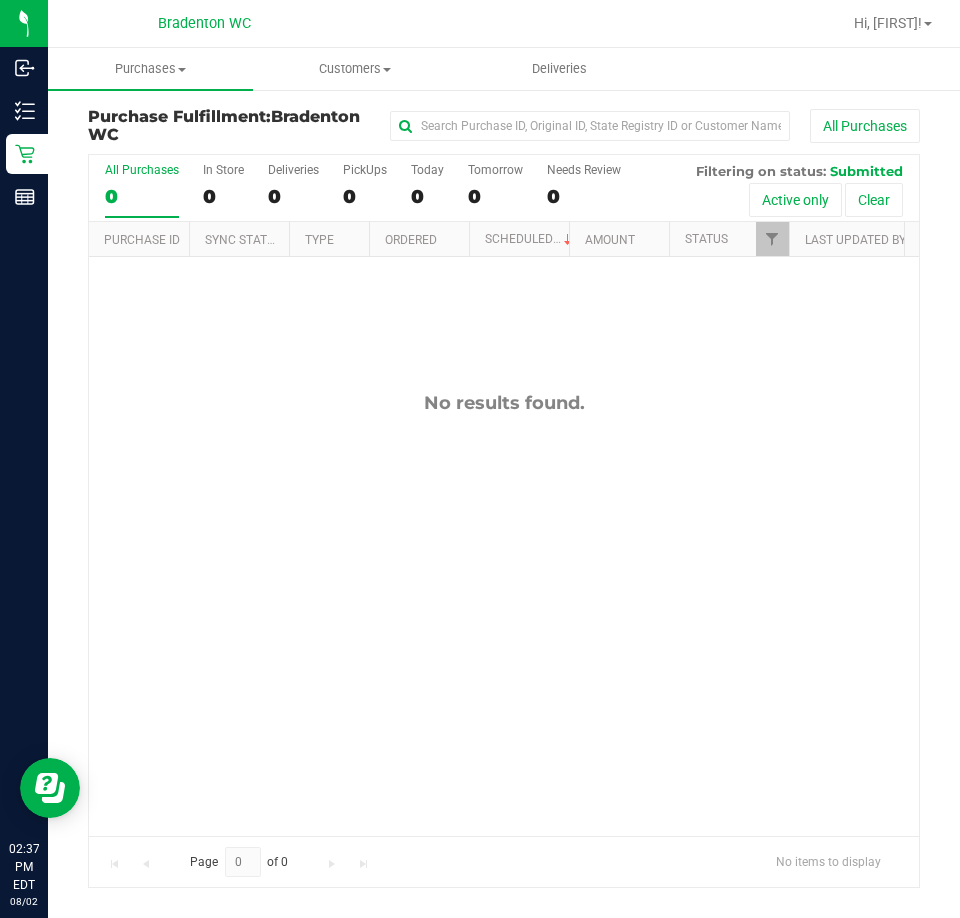 scroll, scrollTop: 0, scrollLeft: 0, axis: both 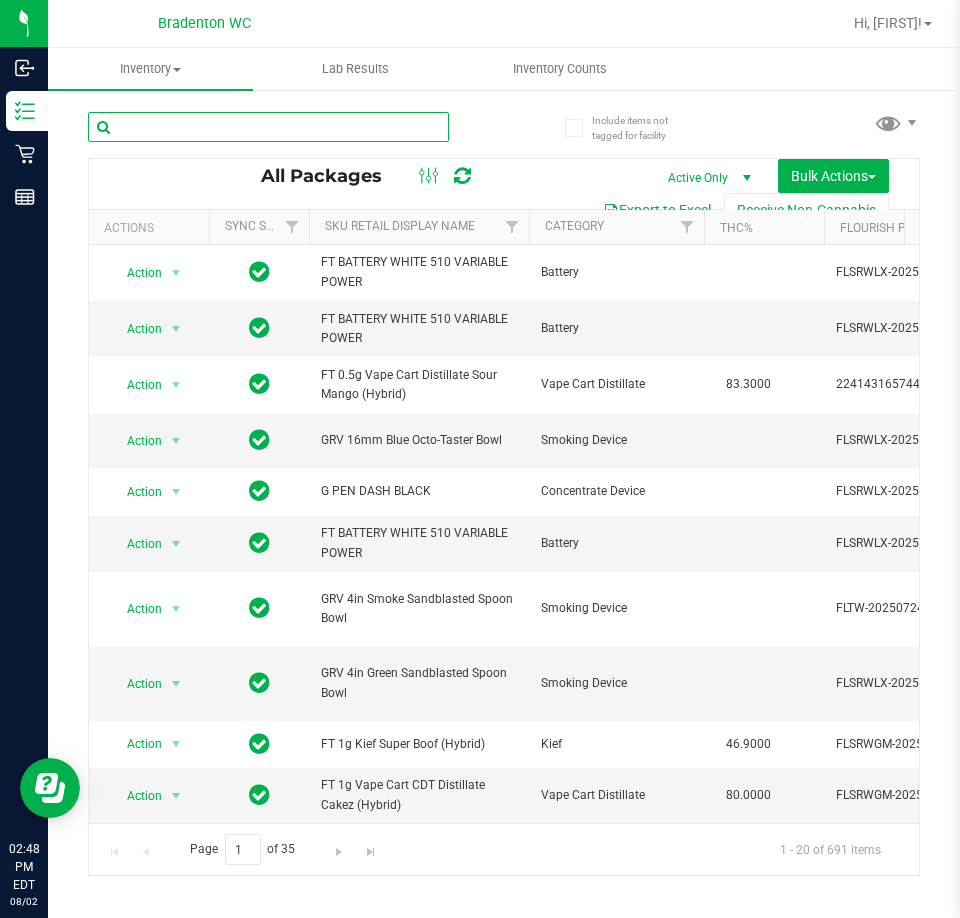 click at bounding box center [268, 127] 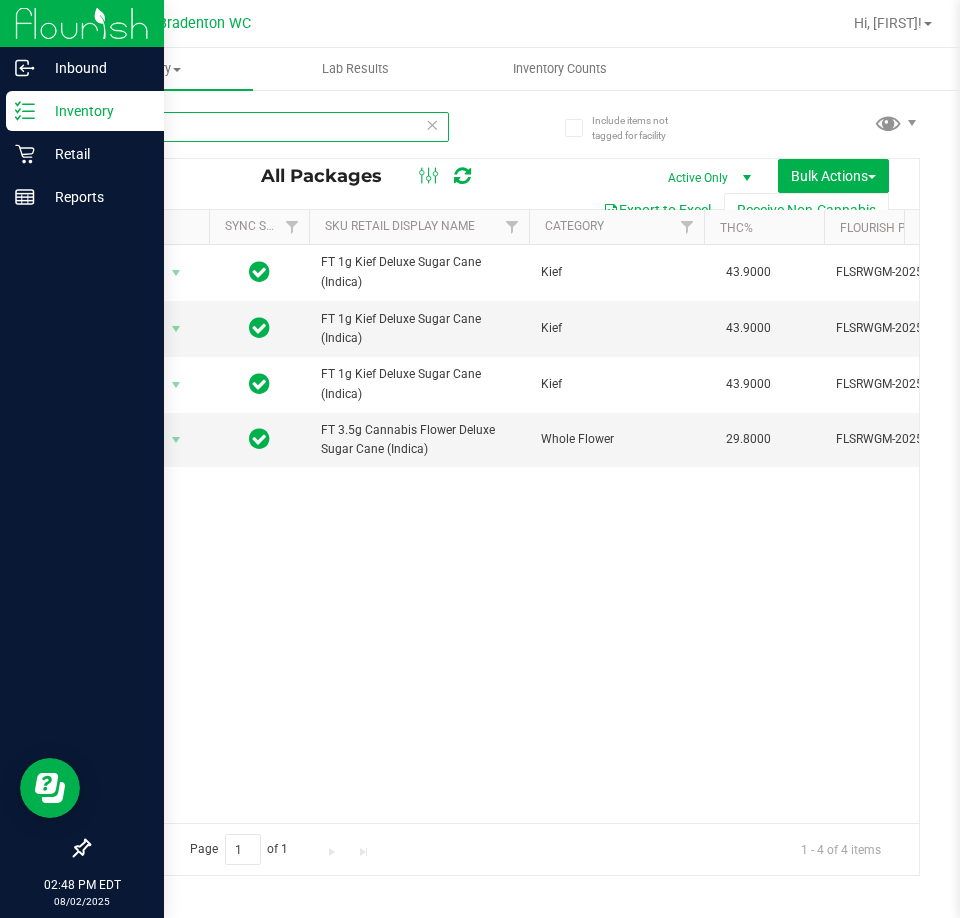 type on "dsc" 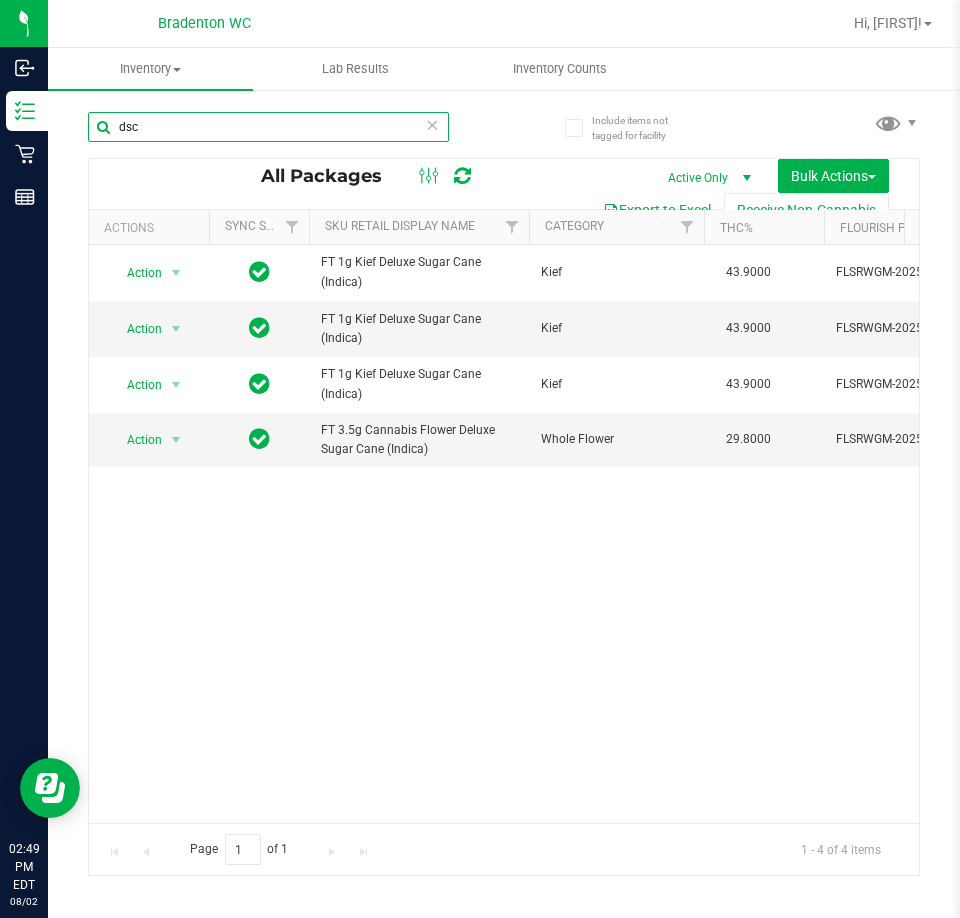 scroll, scrollTop: 0, scrollLeft: 293, axis: horizontal 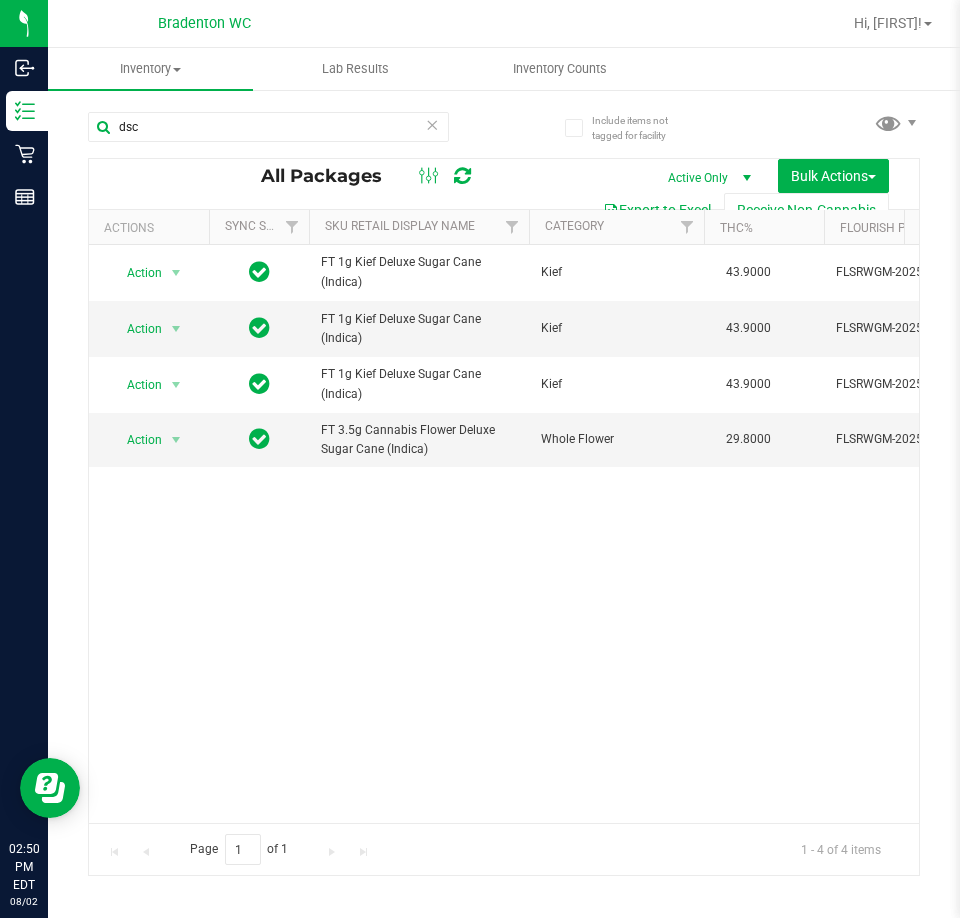 click on "Hi, Olivia!" at bounding box center (893, 23) 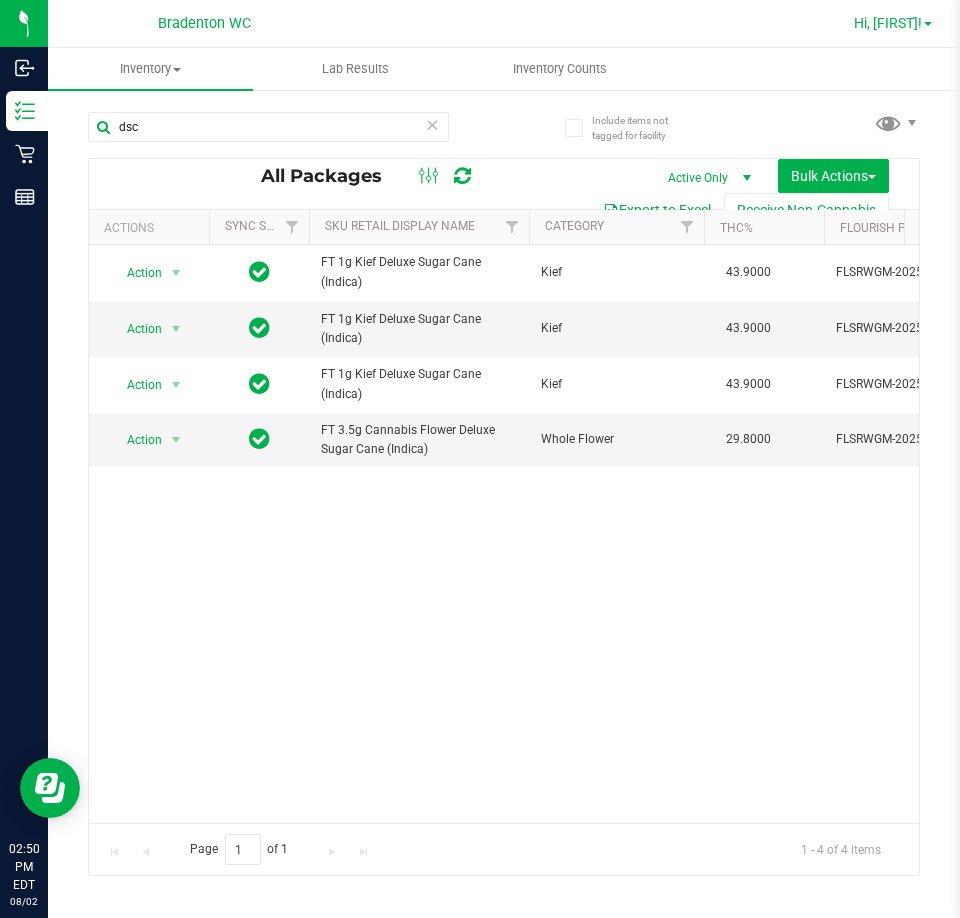 click on "Hi, Olivia!" at bounding box center [888, 23] 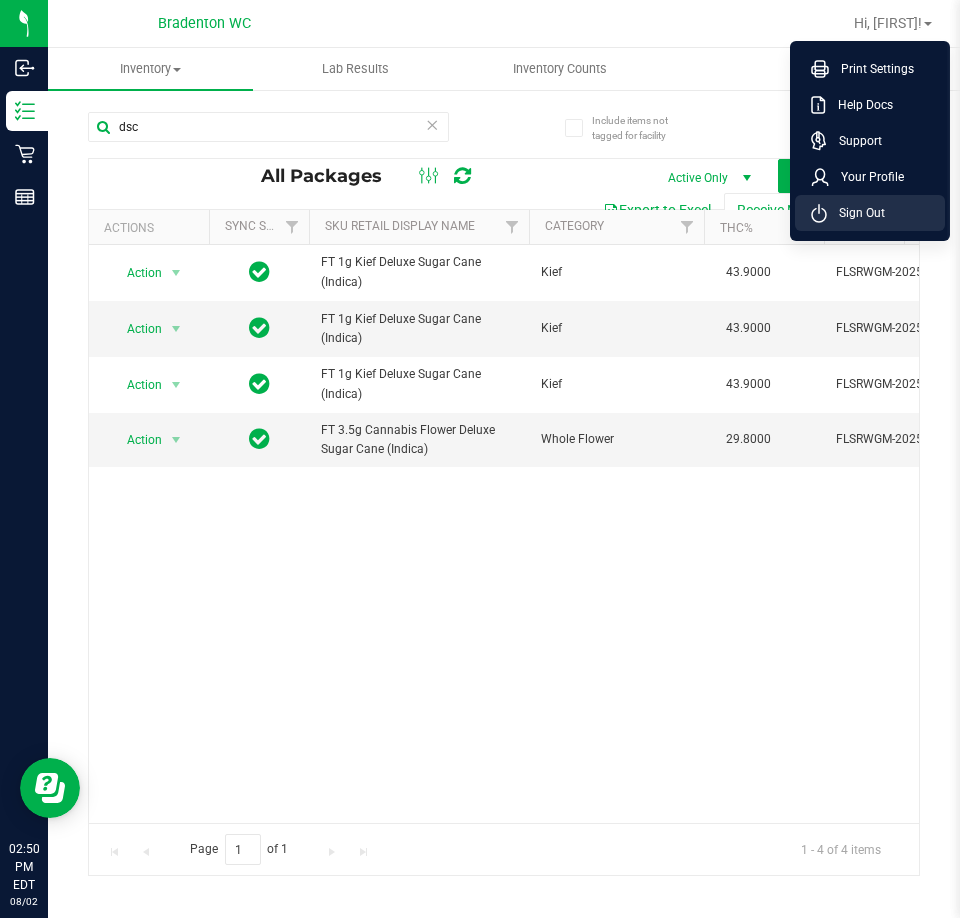click on "Sign Out" at bounding box center [870, 213] 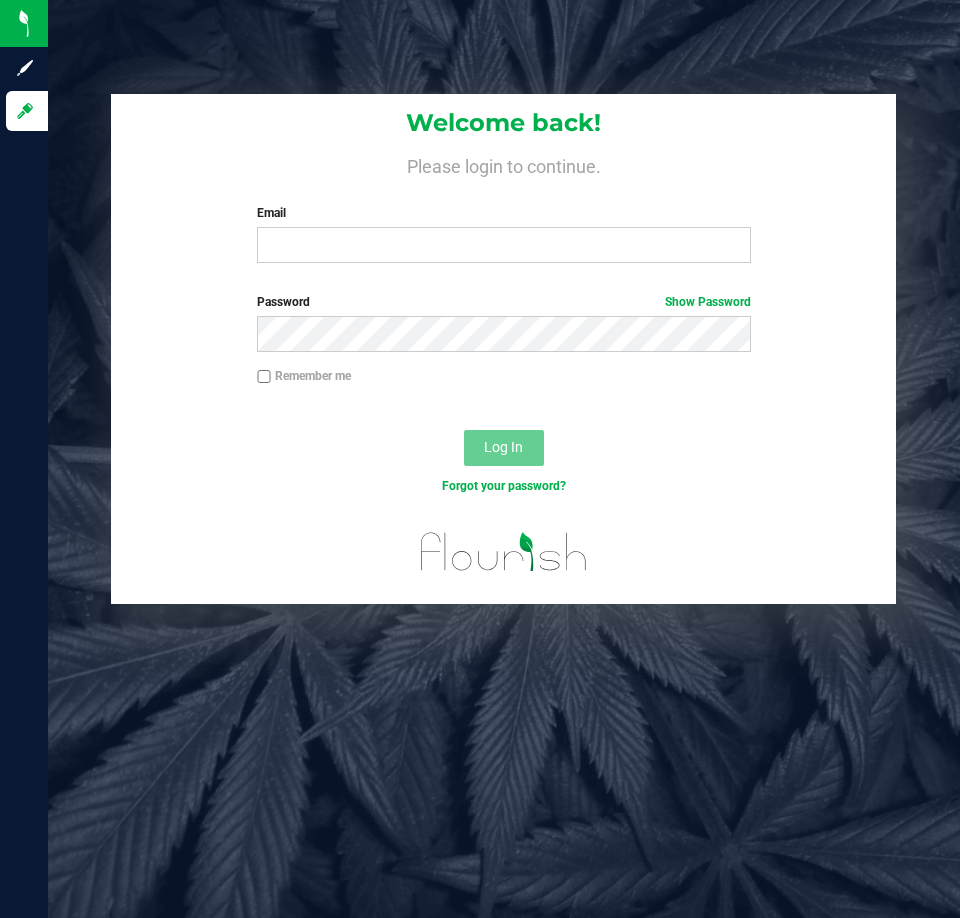 scroll, scrollTop: 0, scrollLeft: 0, axis: both 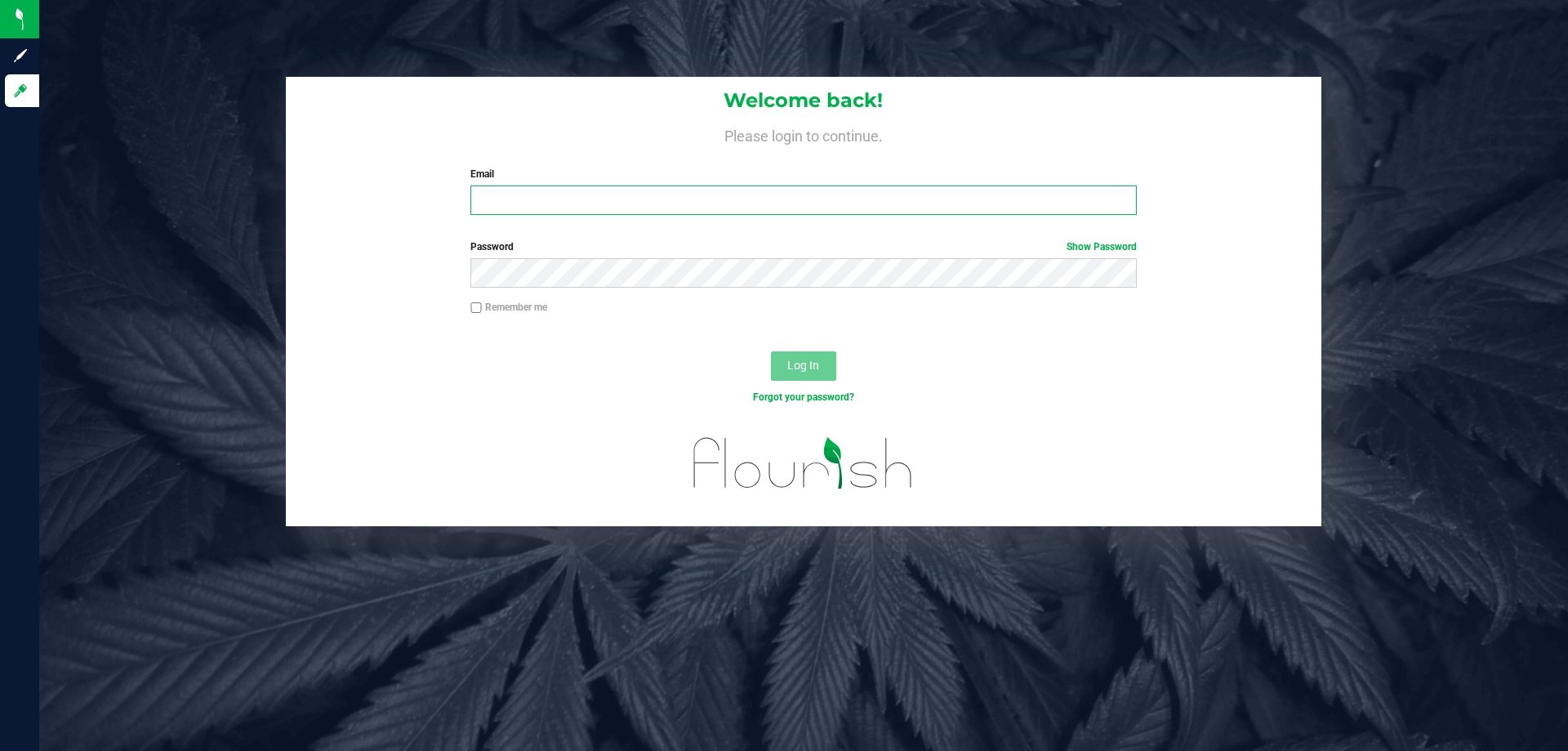 click on "Email" at bounding box center (803, 200) 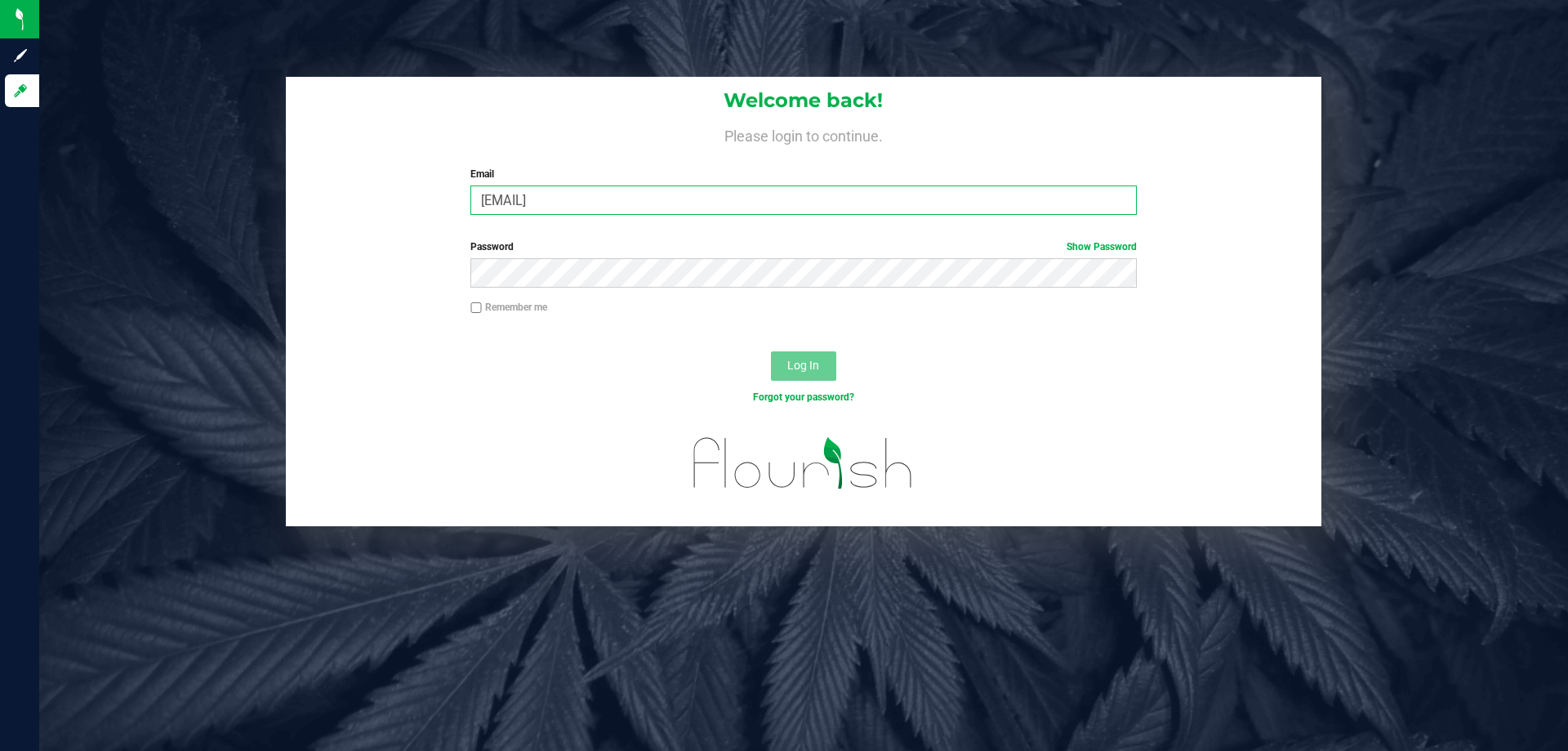 type on "[EMAIL]" 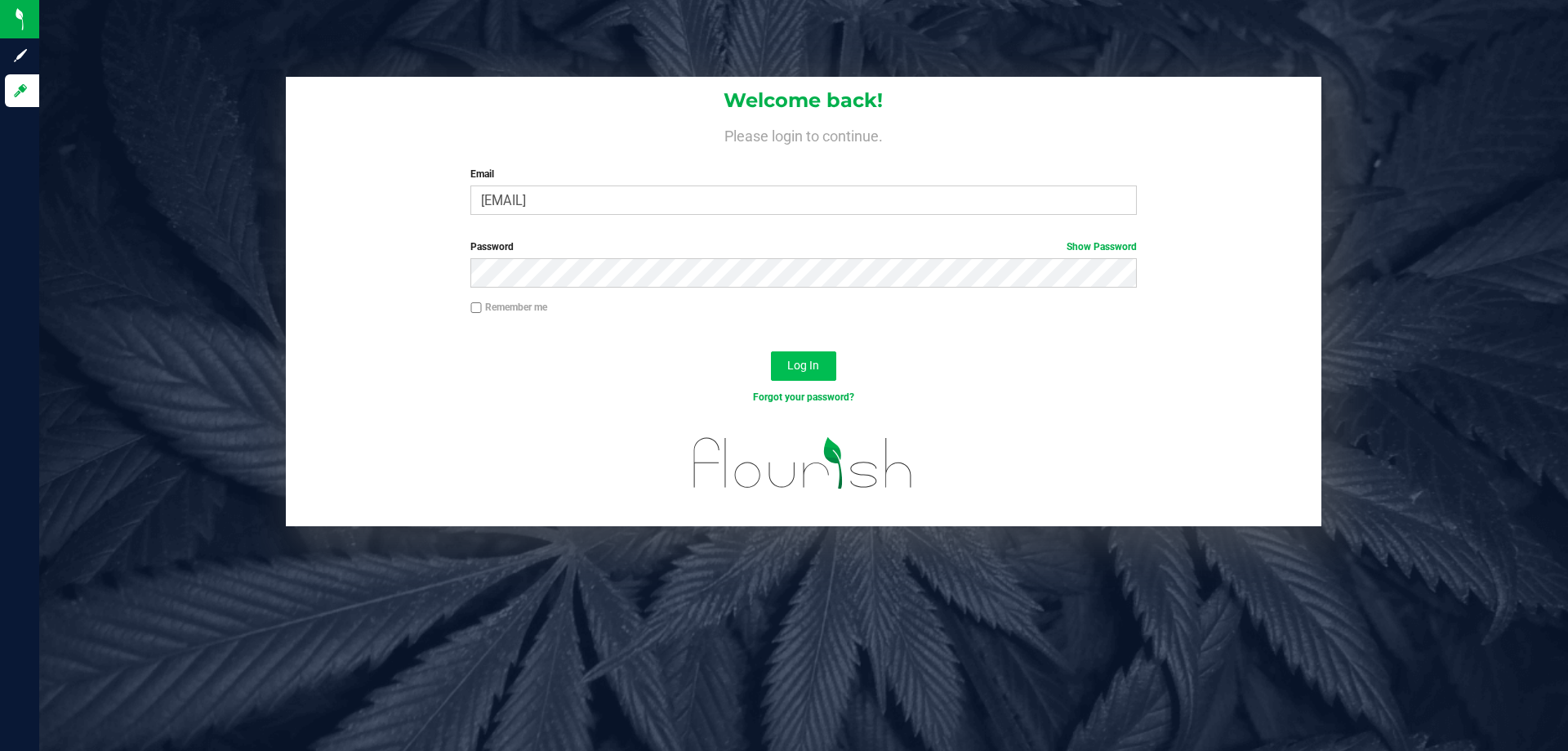 click on "Log In" at bounding box center [804, 366] 